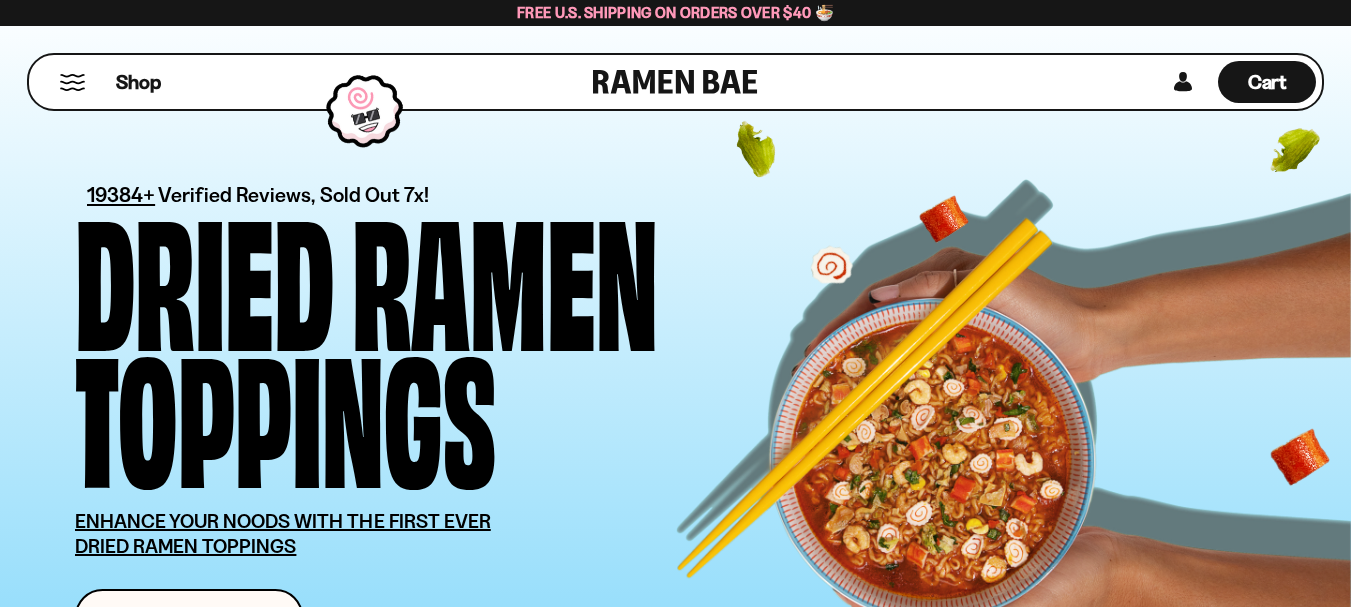 scroll, scrollTop: 0, scrollLeft: 0, axis: both 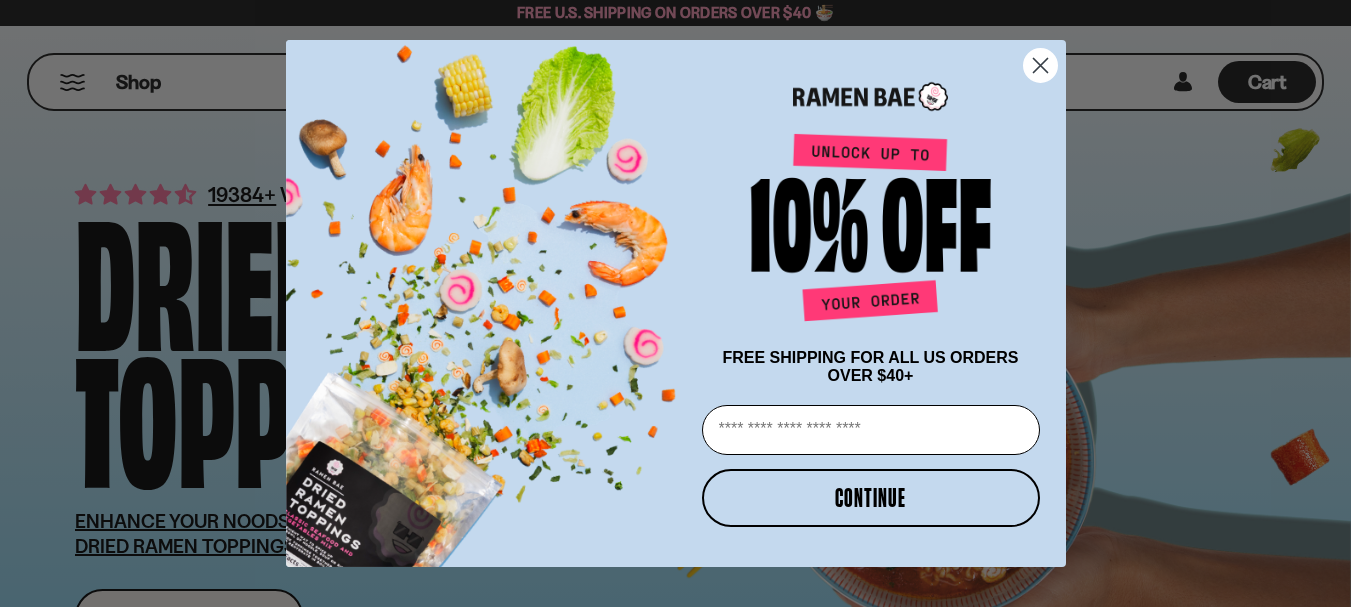 click 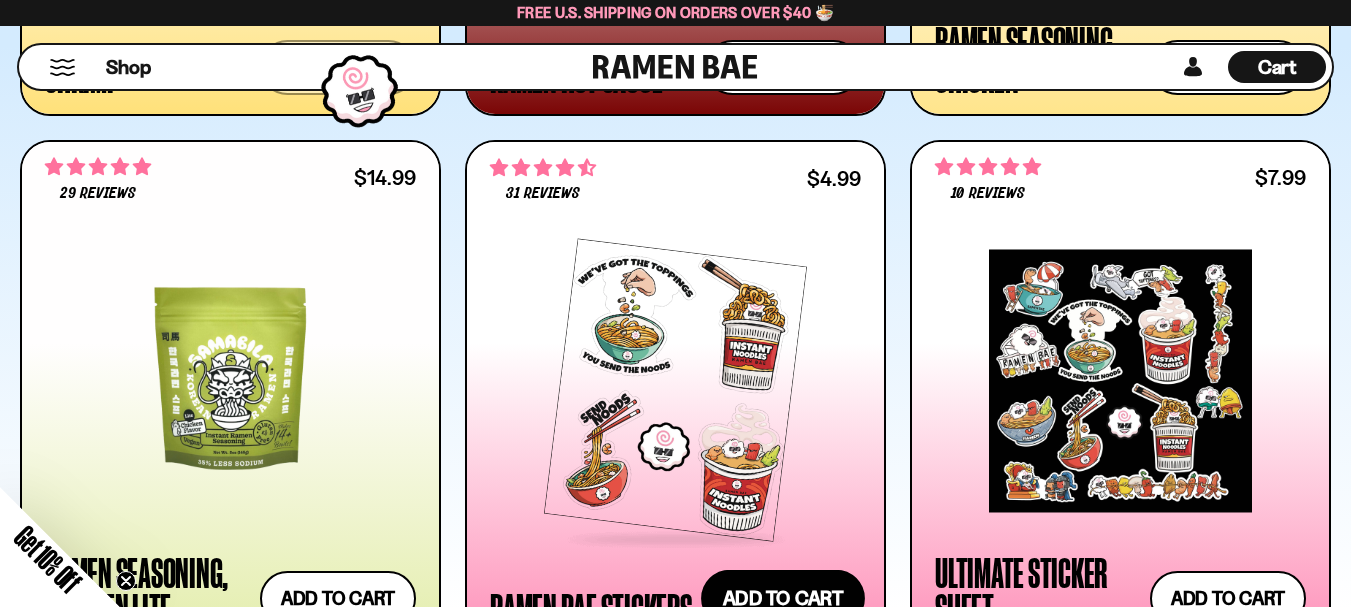 scroll, scrollTop: 4000, scrollLeft: 0, axis: vertical 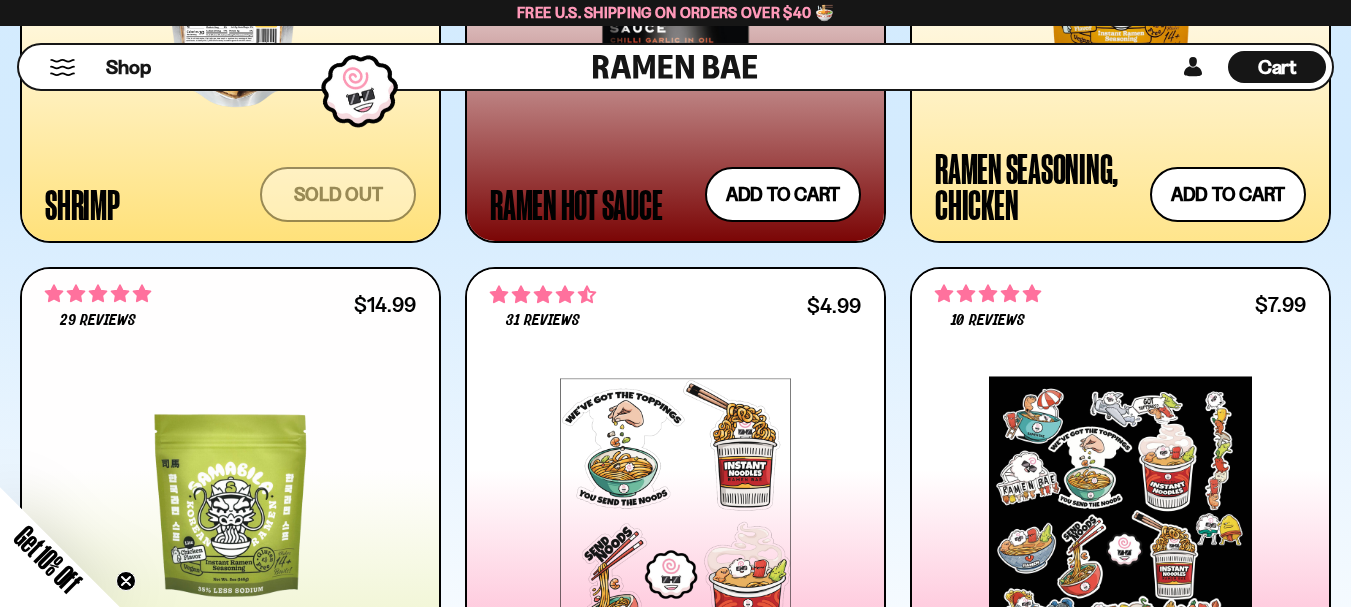 click on "2687 reviews
$26.99
Classic Seafood Mix
Add to cart
Add
—
Regular price
$26.99
Regular price
Sale price
$26.99
Unit price
/" at bounding box center (675, -1072) 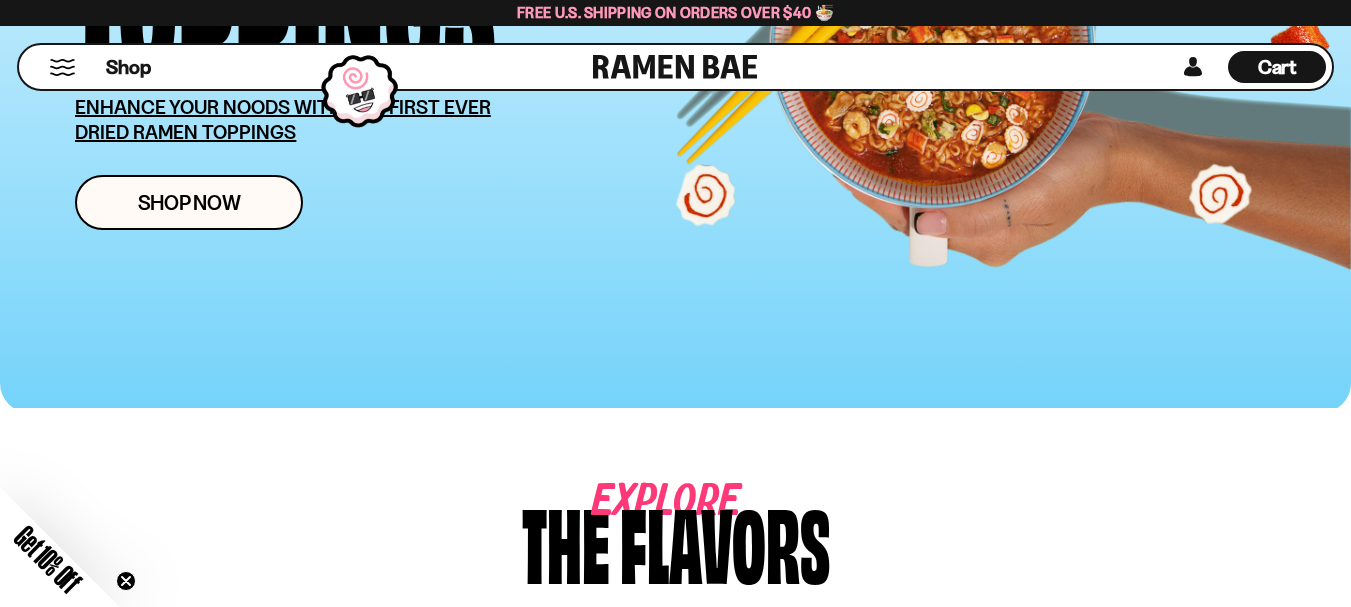 scroll, scrollTop: 333, scrollLeft: 0, axis: vertical 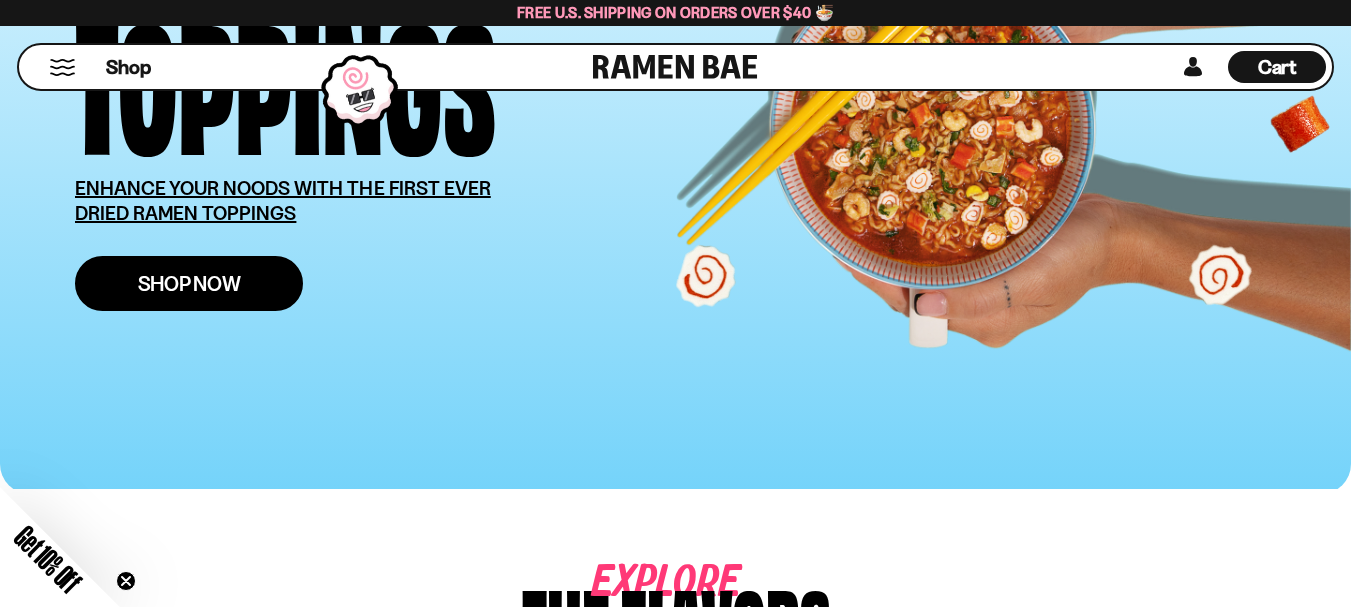 click on "Shop Now" at bounding box center (189, 283) 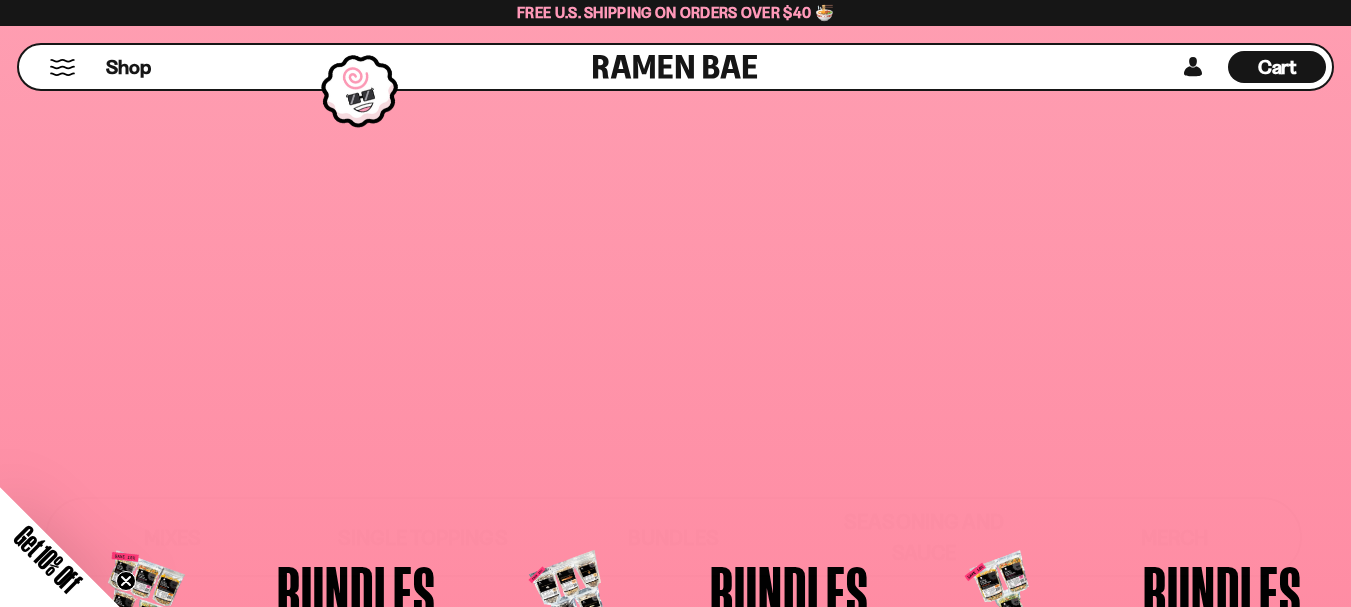 scroll, scrollTop: 0, scrollLeft: 0, axis: both 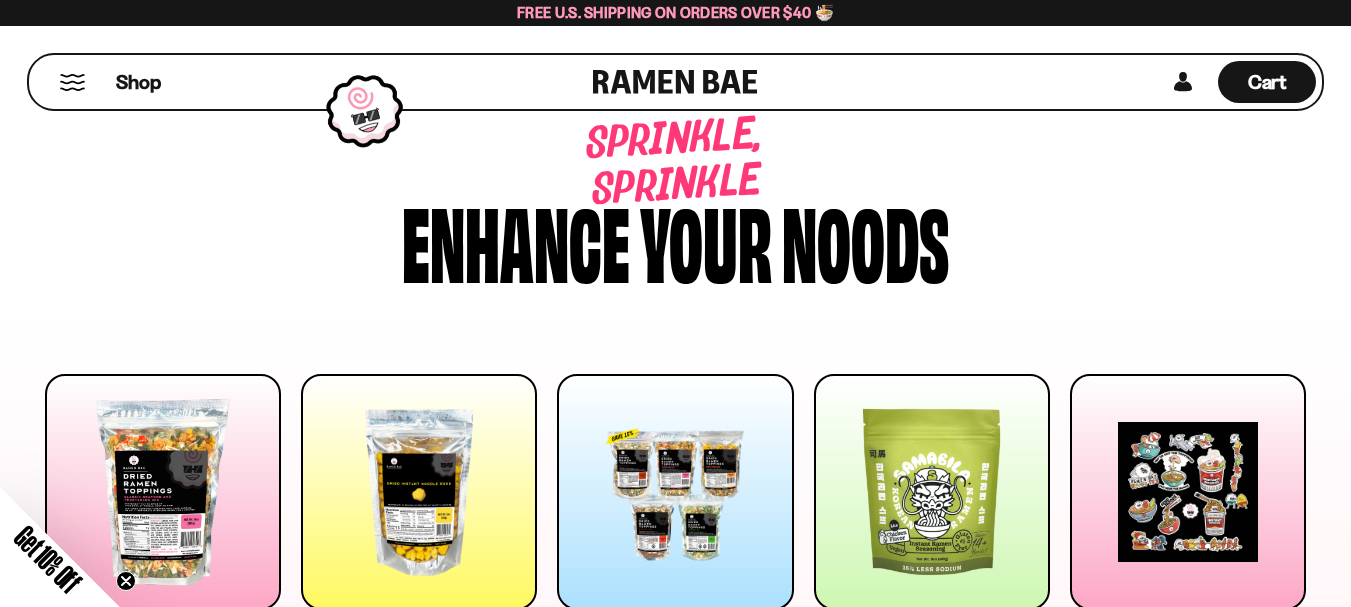 click at bounding box center (1188, 492) 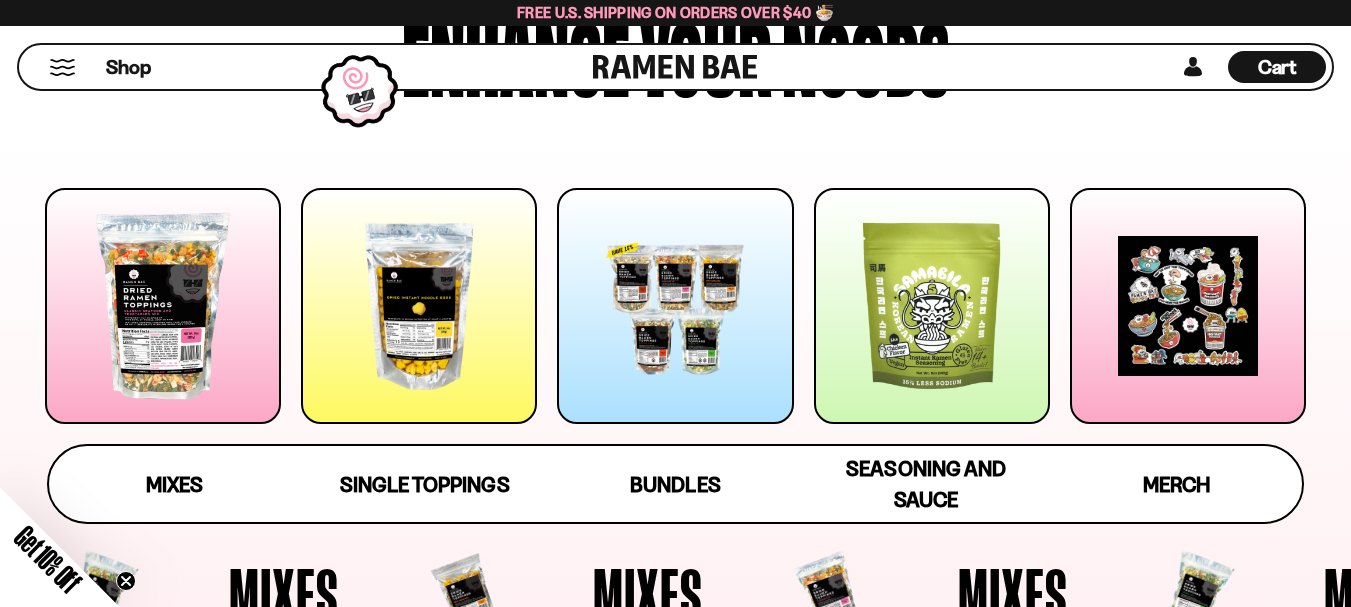 scroll, scrollTop: 333, scrollLeft: 0, axis: vertical 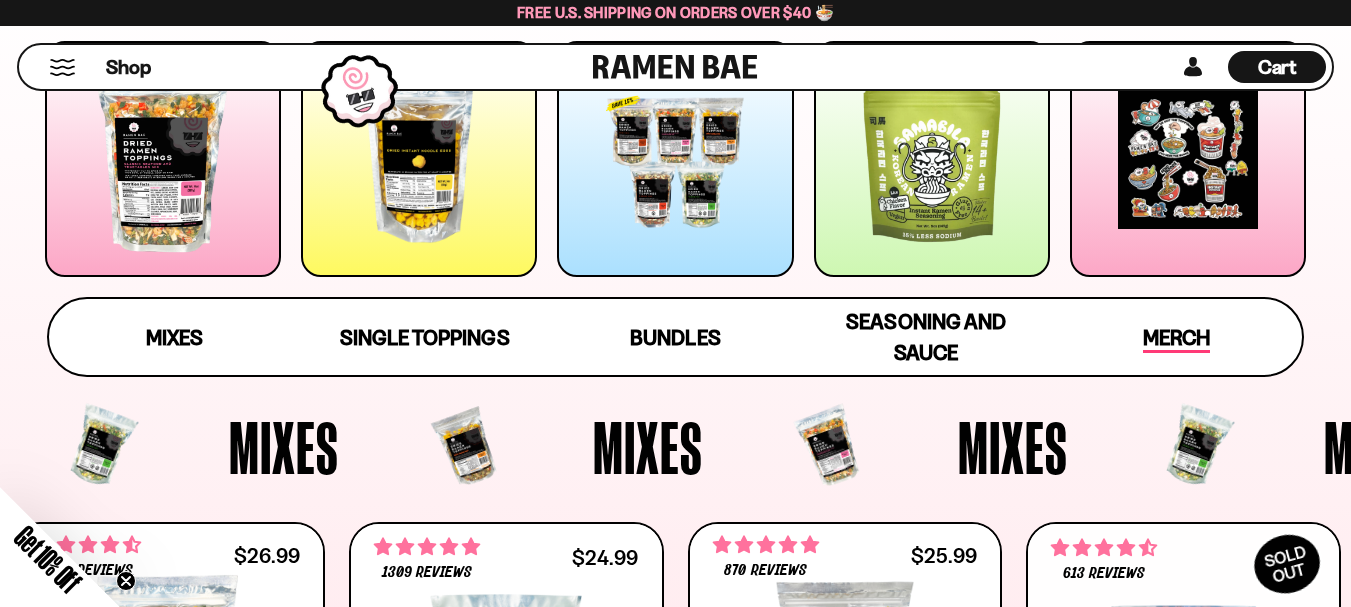 click on "Merch" at bounding box center (1176, 339) 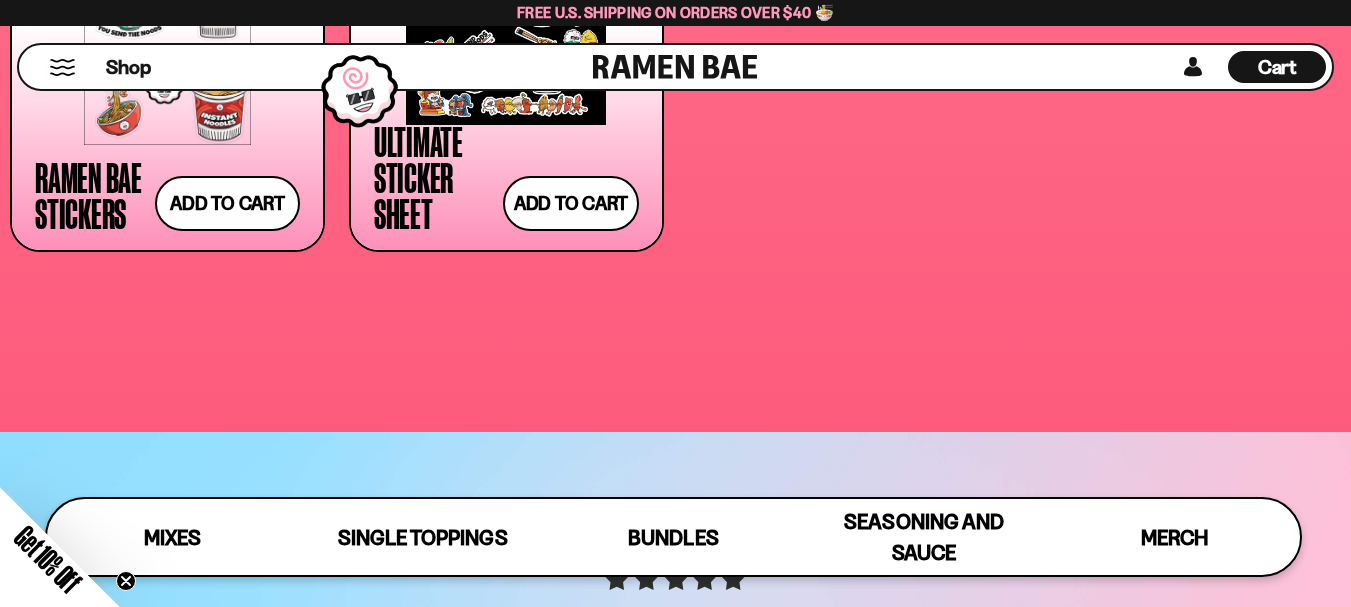 scroll, scrollTop: 5427, scrollLeft: 0, axis: vertical 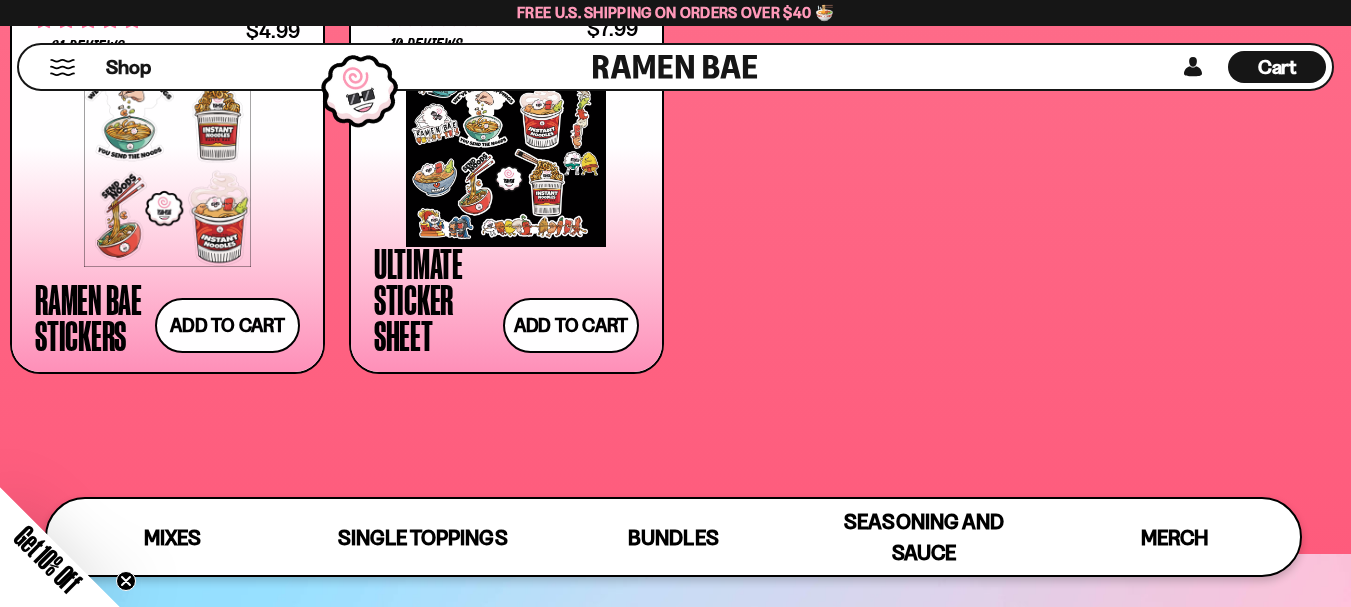 click on "31 reviews
$4.99
Ramen Bae Stickers
Add to cart
Add
—
Regular price
$4.99
Regular price
Sale price
$4.99
Unit price
/
per" at bounding box center (675, 184) 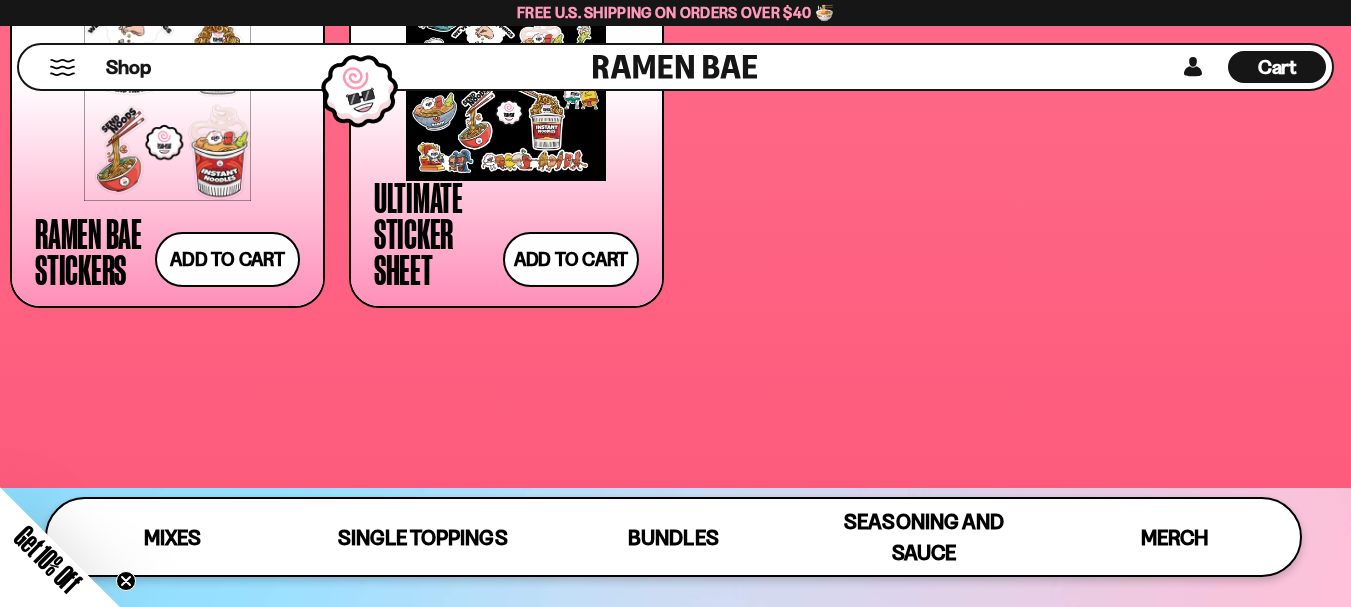 scroll, scrollTop: 5660, scrollLeft: 0, axis: vertical 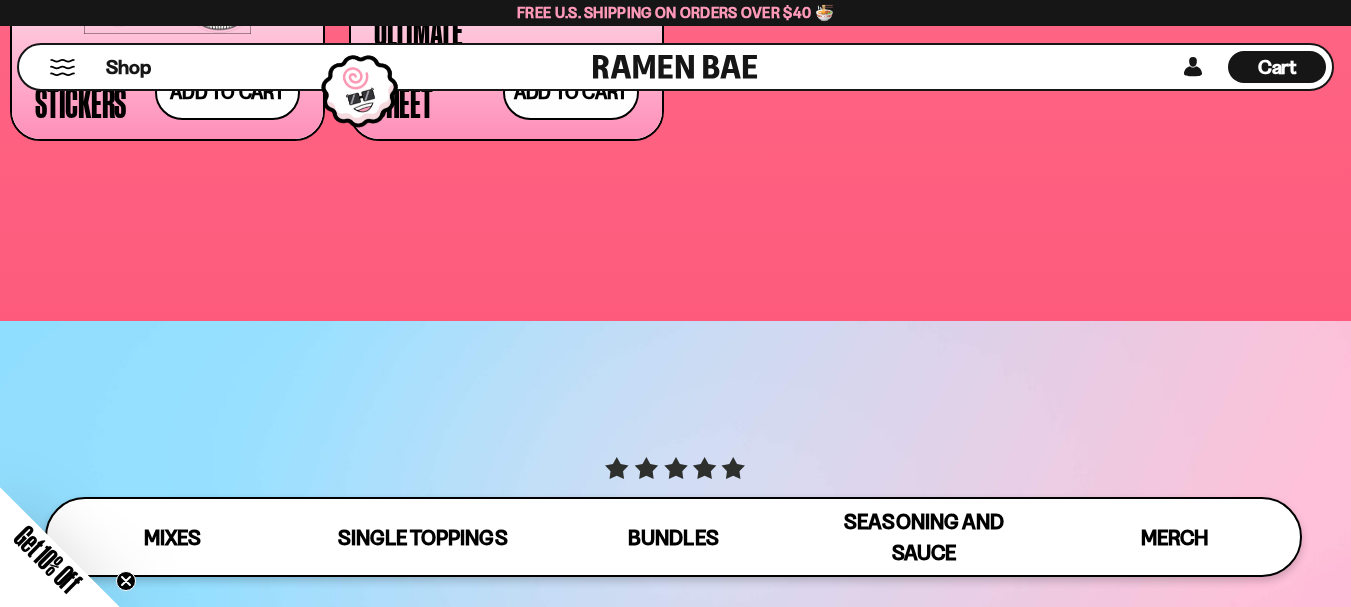 click on "Mixes
Single Toppings
Bundles Merch" at bounding box center [675, -2510] 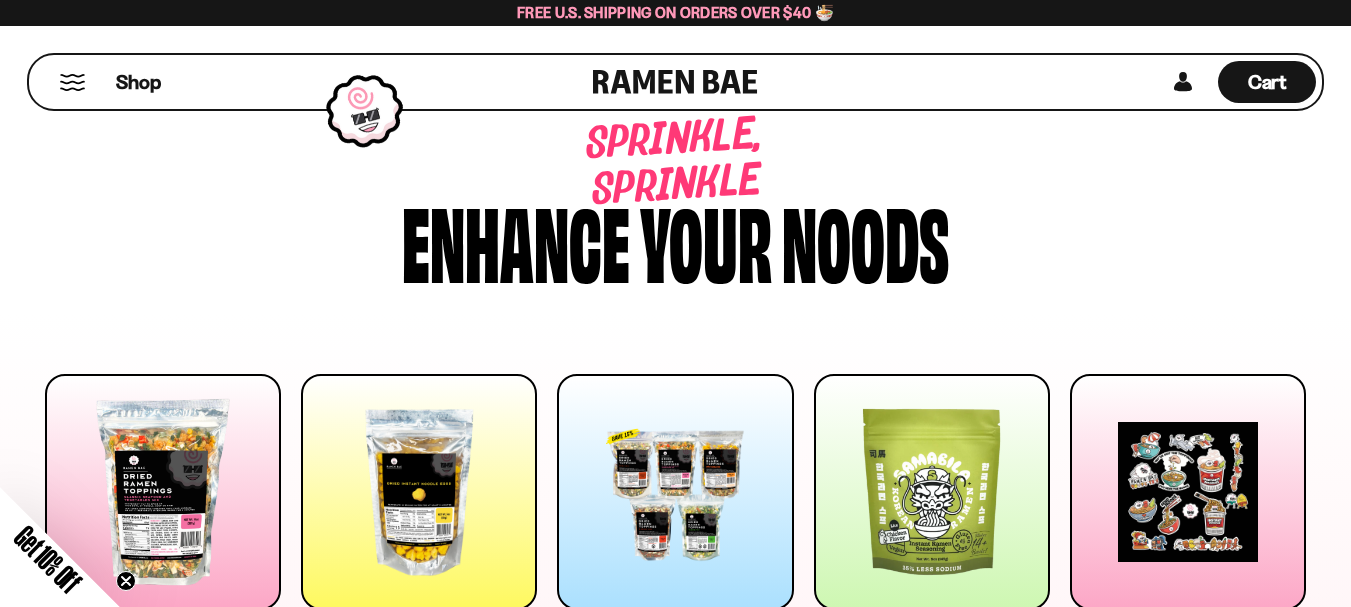 scroll, scrollTop: 333, scrollLeft: 0, axis: vertical 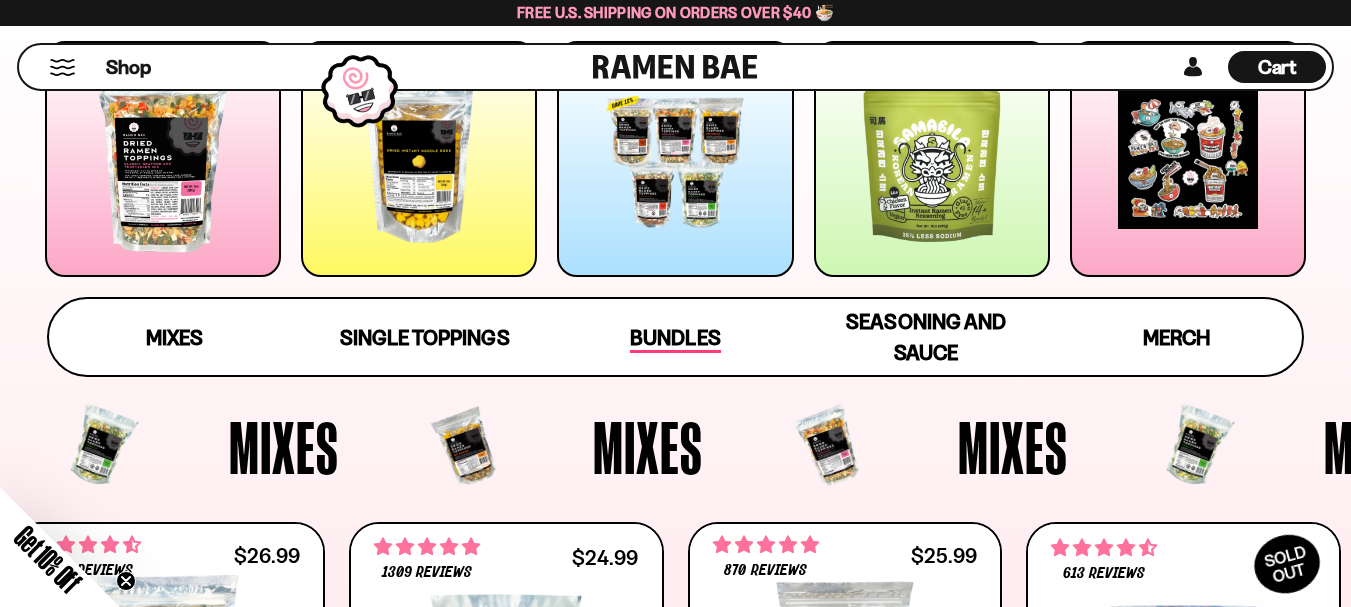 click on "Bundles" at bounding box center [675, 339] 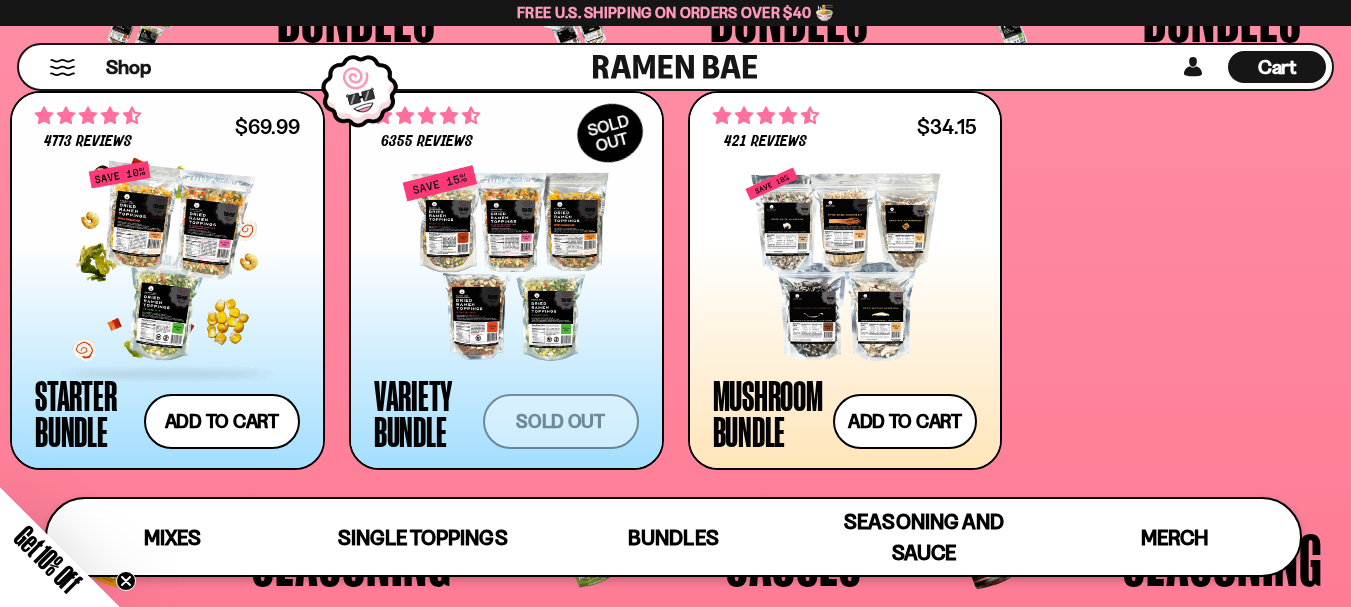 scroll, scrollTop: 4174, scrollLeft: 0, axis: vertical 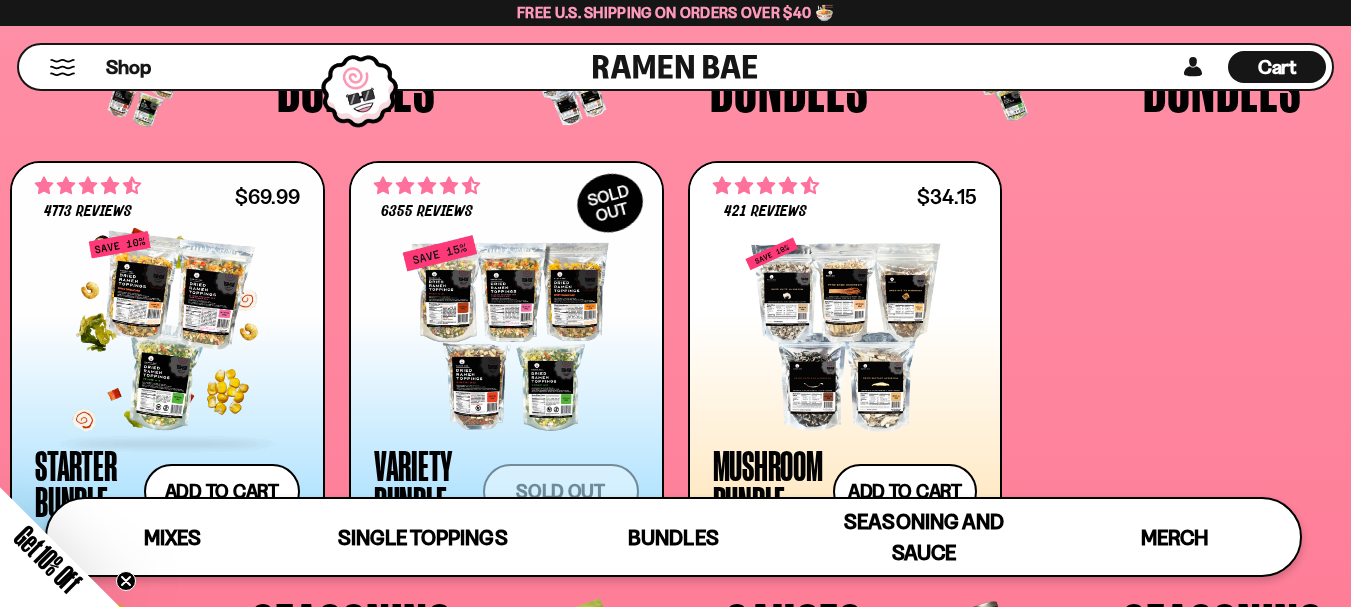 click at bounding box center [167, 333] 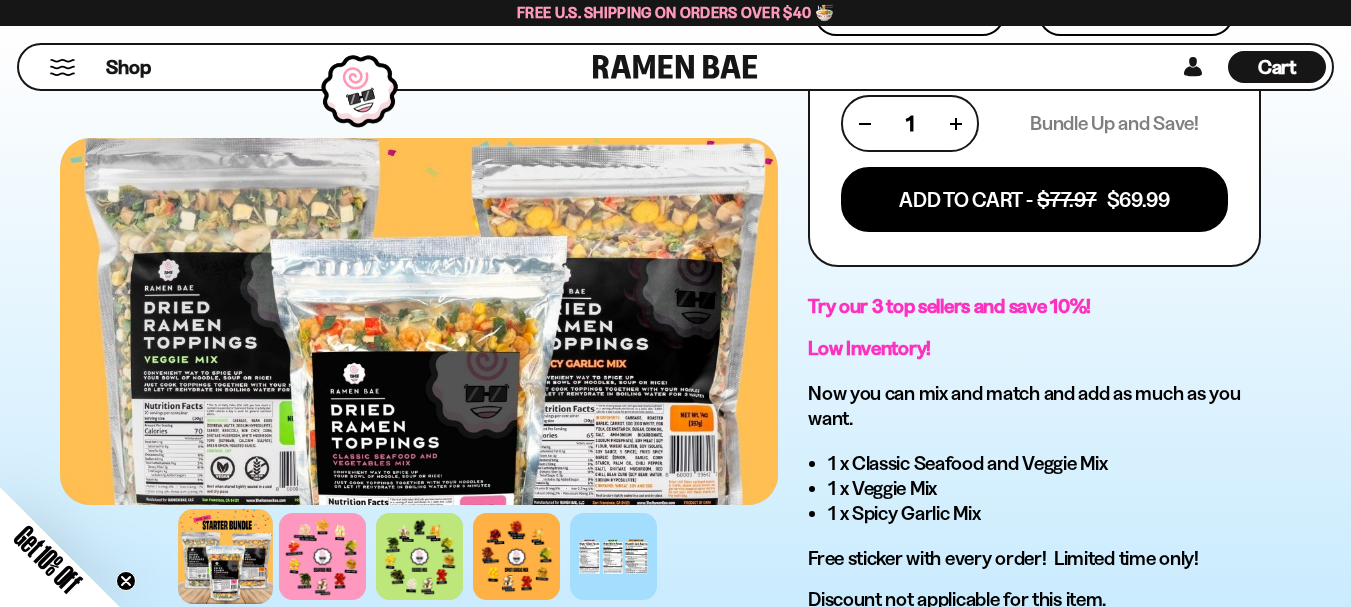 scroll, scrollTop: 1000, scrollLeft: 0, axis: vertical 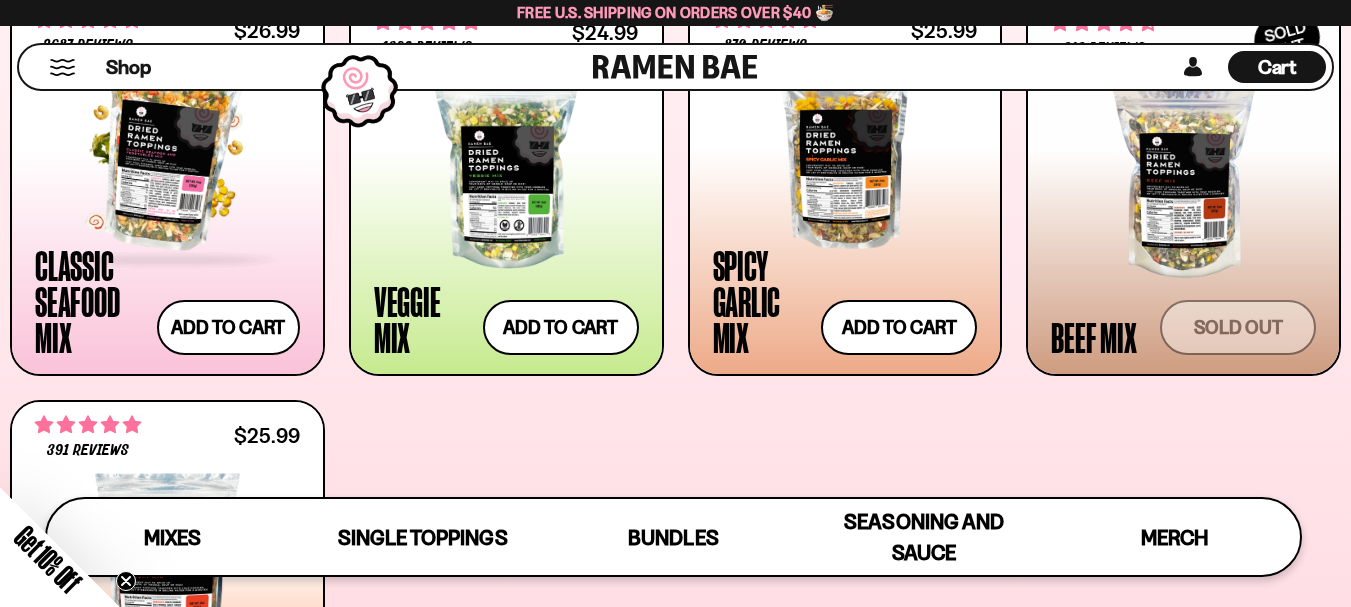 click at bounding box center [167, 149] 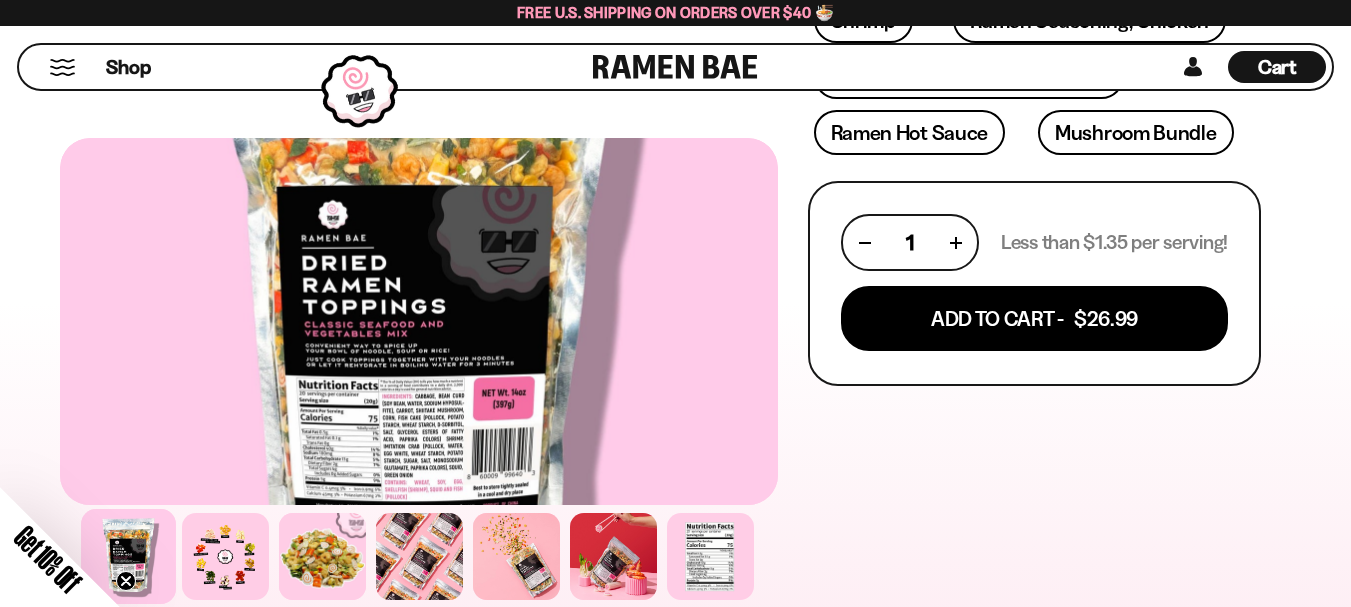 scroll, scrollTop: 1000, scrollLeft: 0, axis: vertical 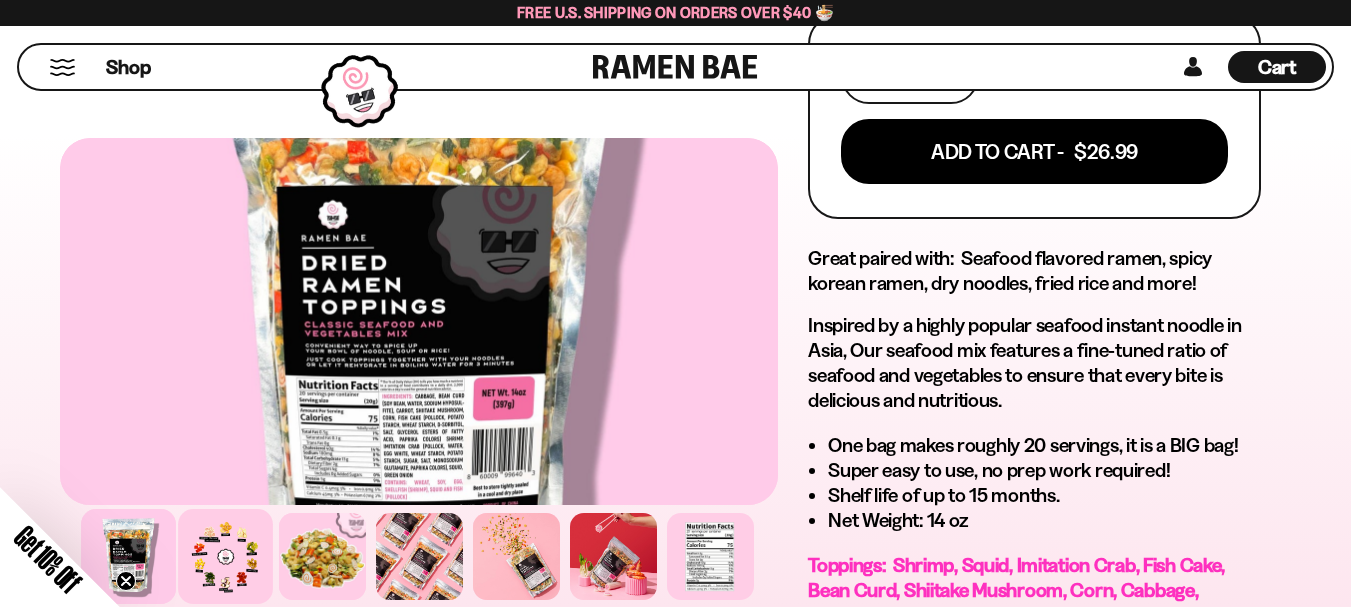 click at bounding box center [225, 556] 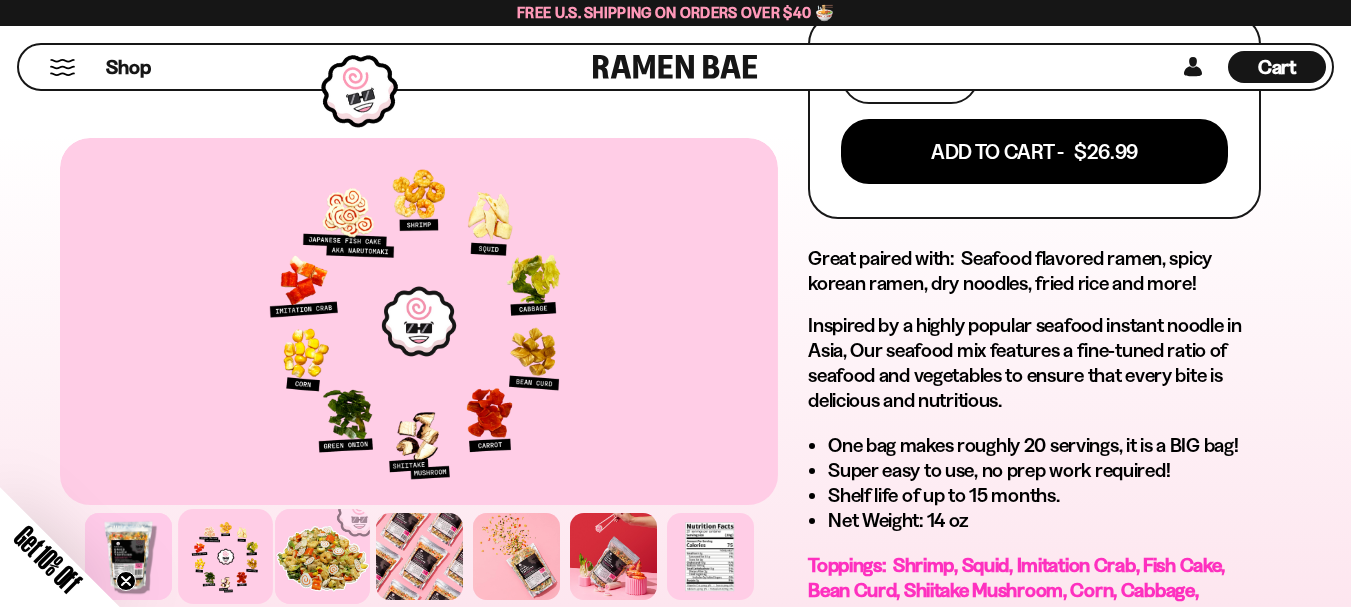 click at bounding box center (322, 556) 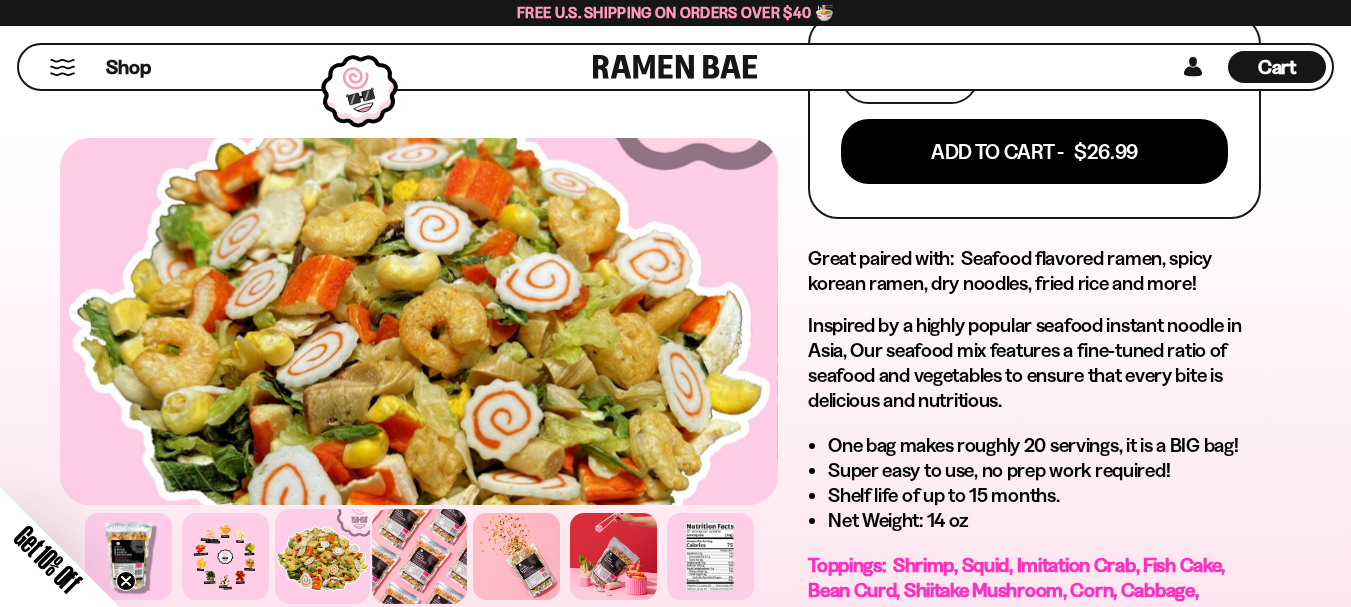 click at bounding box center (419, 556) 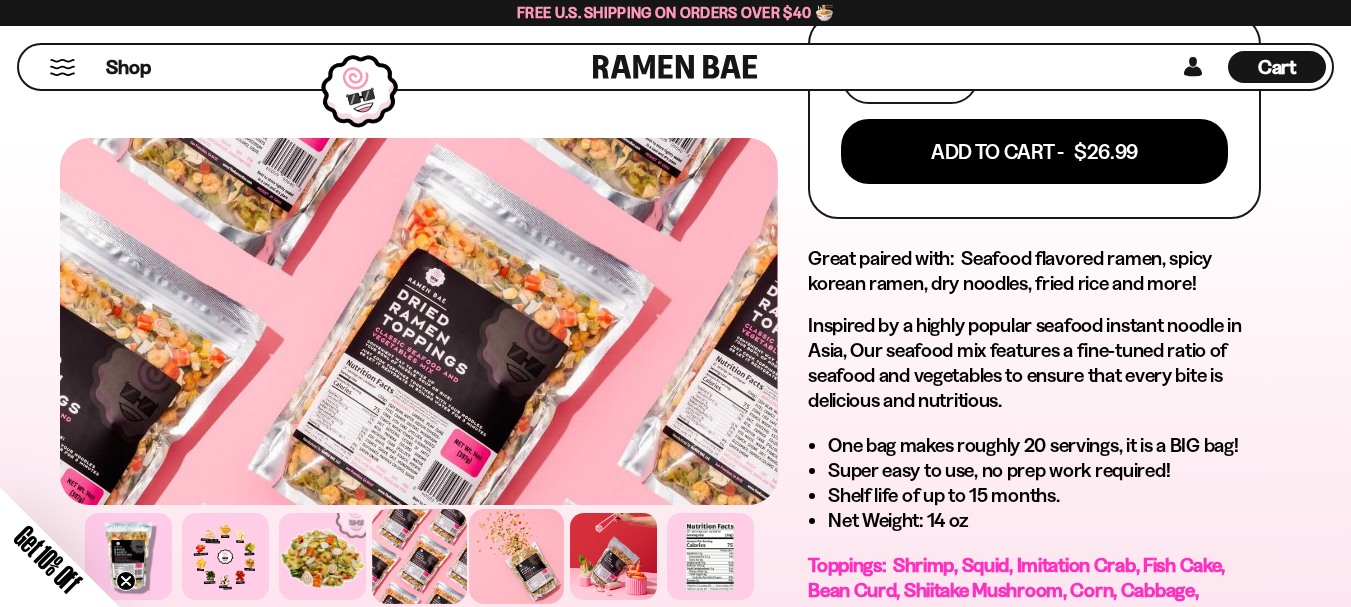 click at bounding box center (516, 556) 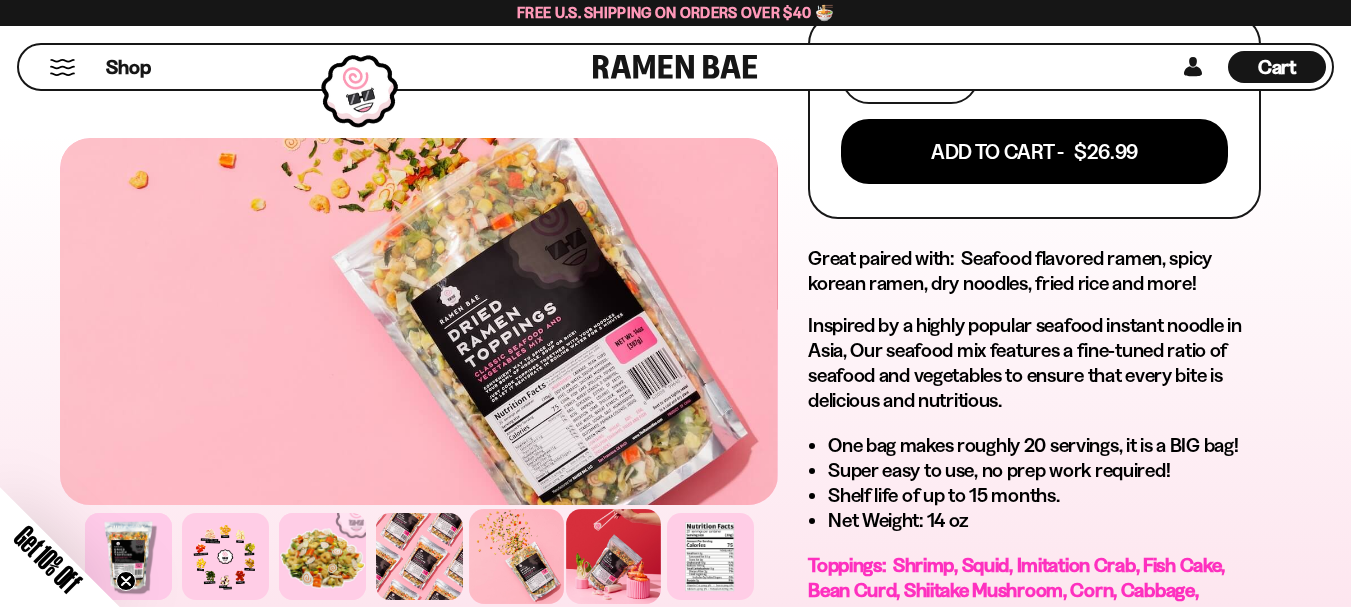 click at bounding box center (613, 556) 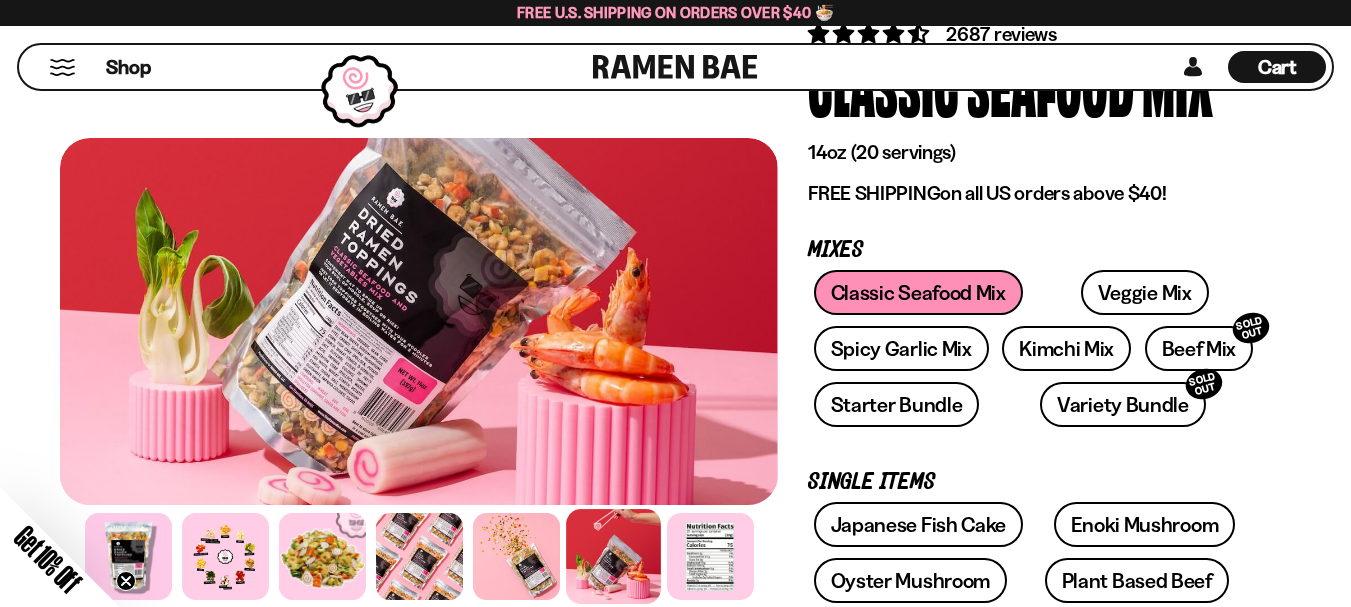 scroll, scrollTop: 0, scrollLeft: 0, axis: both 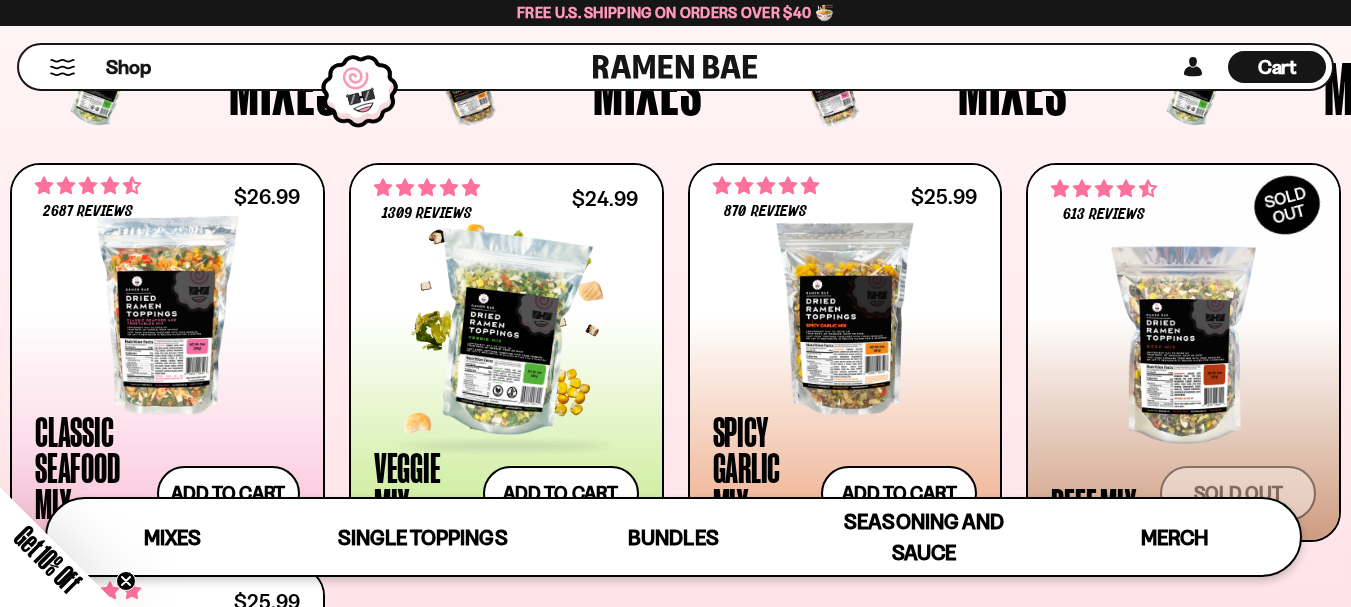 click at bounding box center (506, 335) 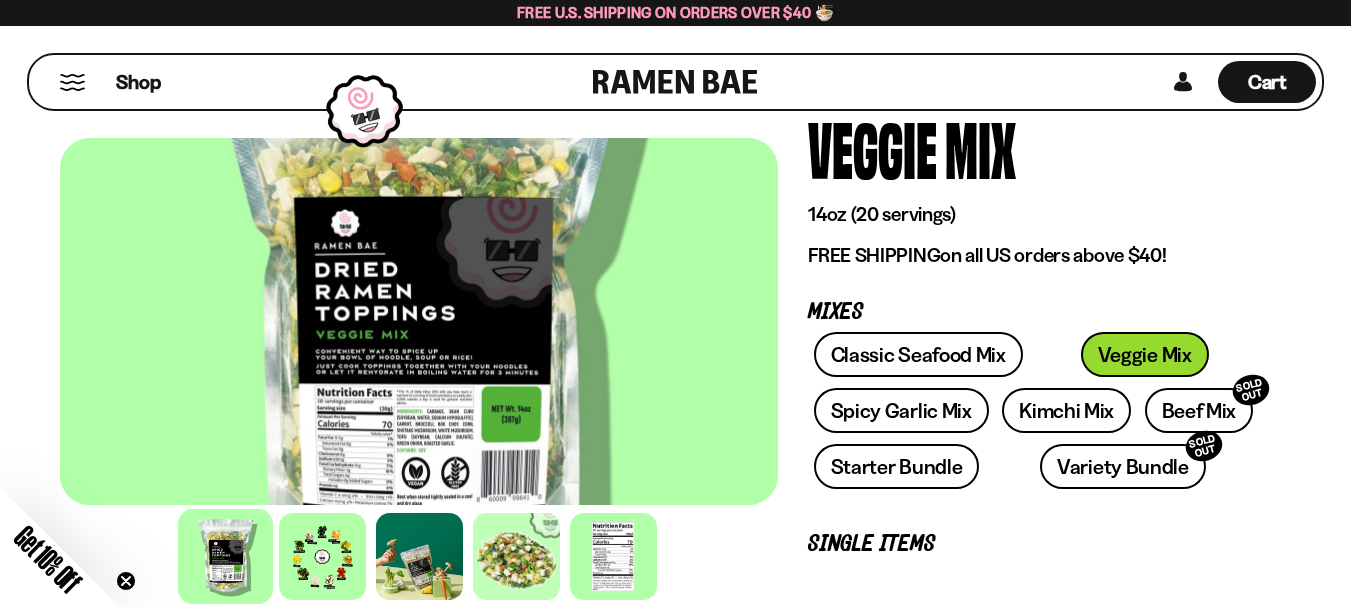 scroll, scrollTop: 167, scrollLeft: 0, axis: vertical 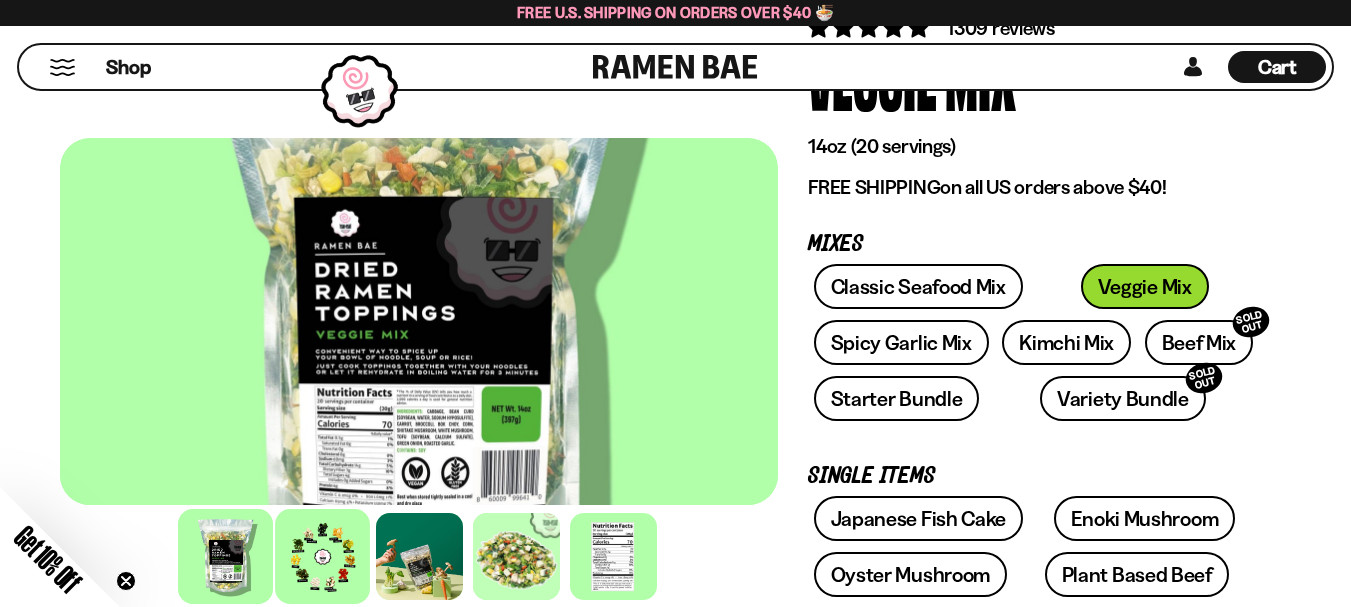 click at bounding box center [322, 556] 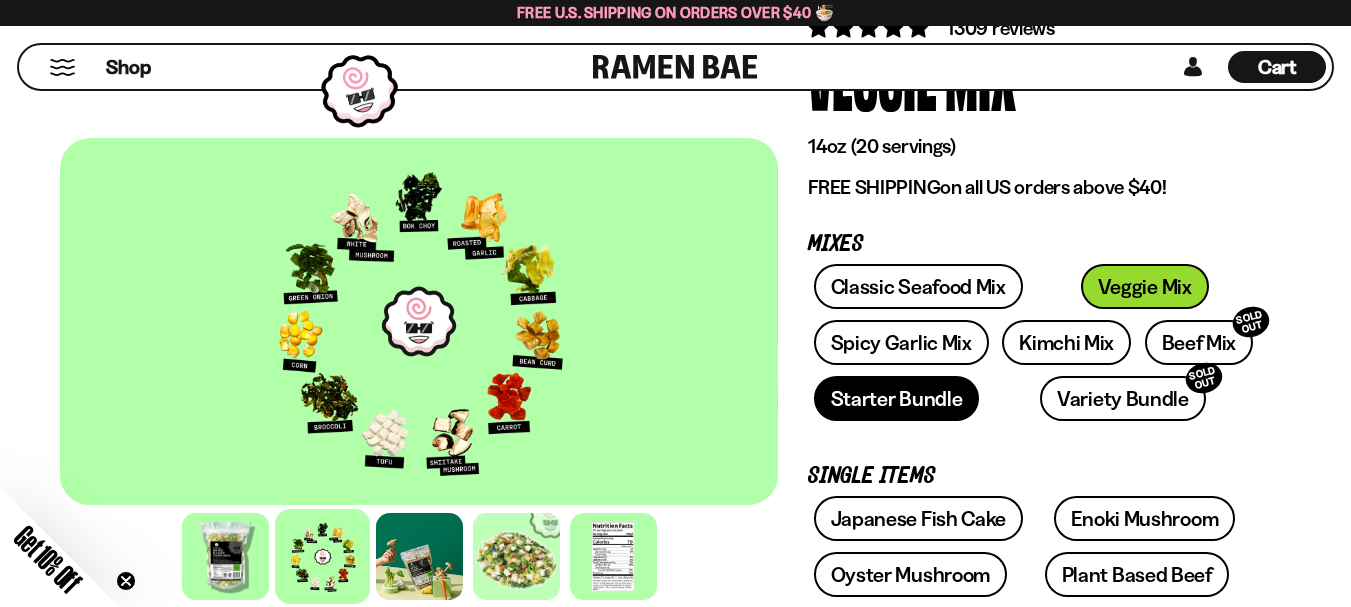 click on "Starter Bundle" at bounding box center [897, 398] 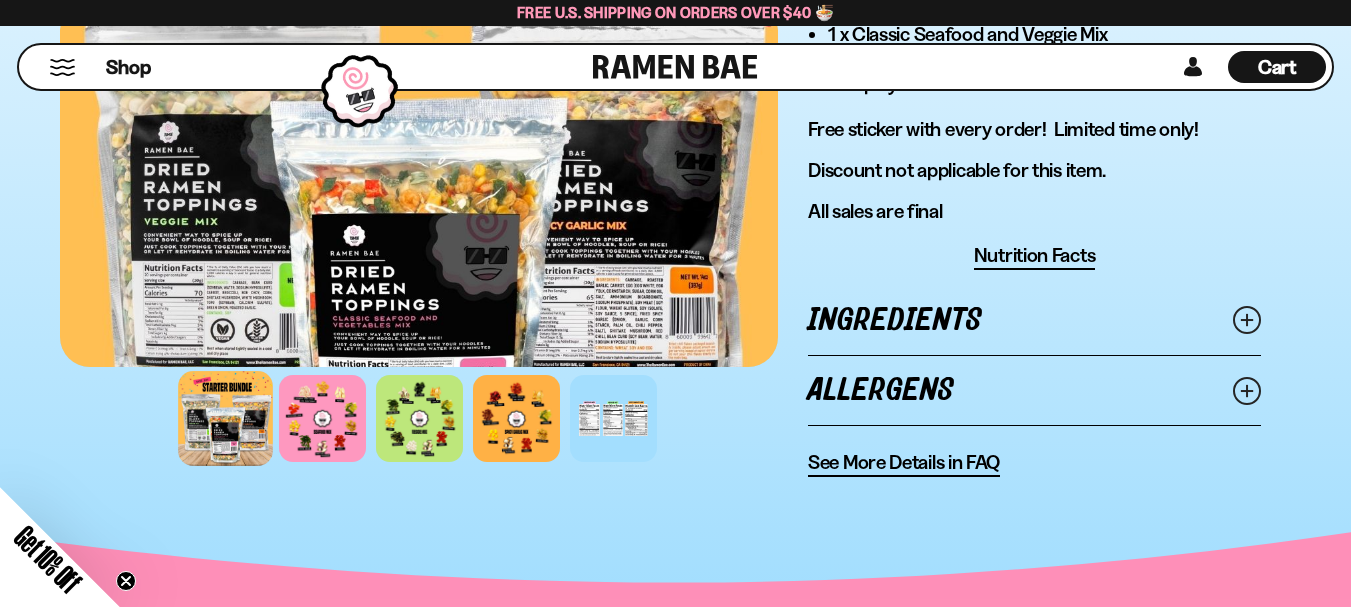 scroll, scrollTop: 1333, scrollLeft: 0, axis: vertical 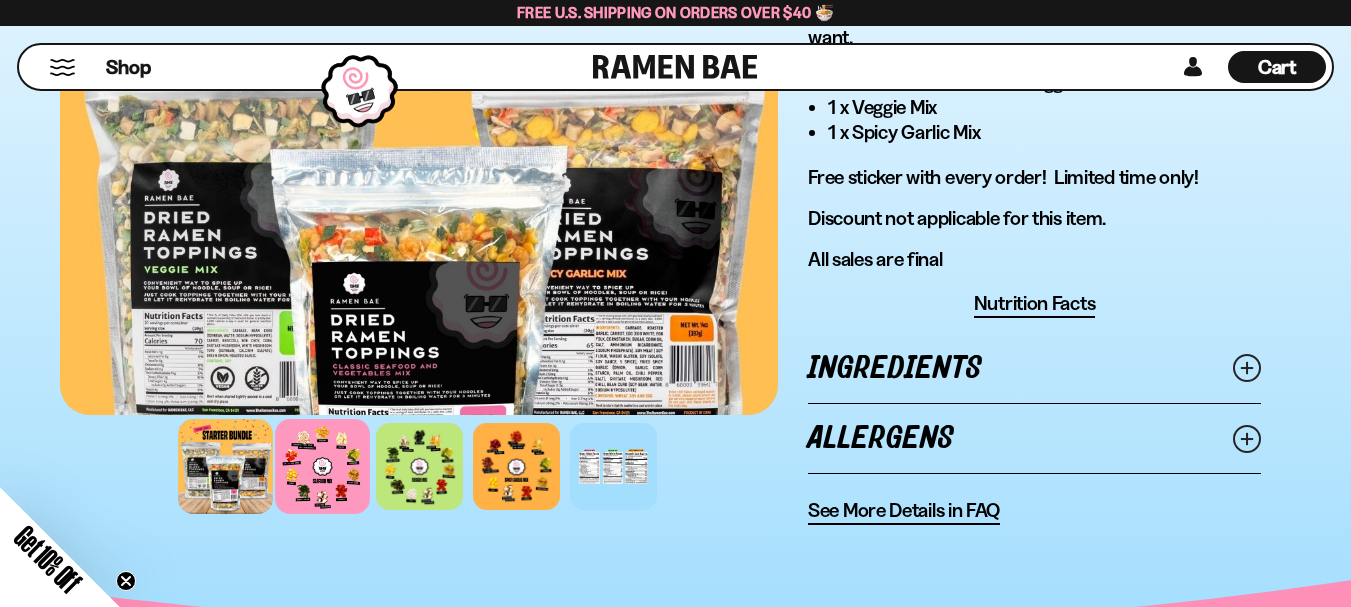 click at bounding box center (322, 466) 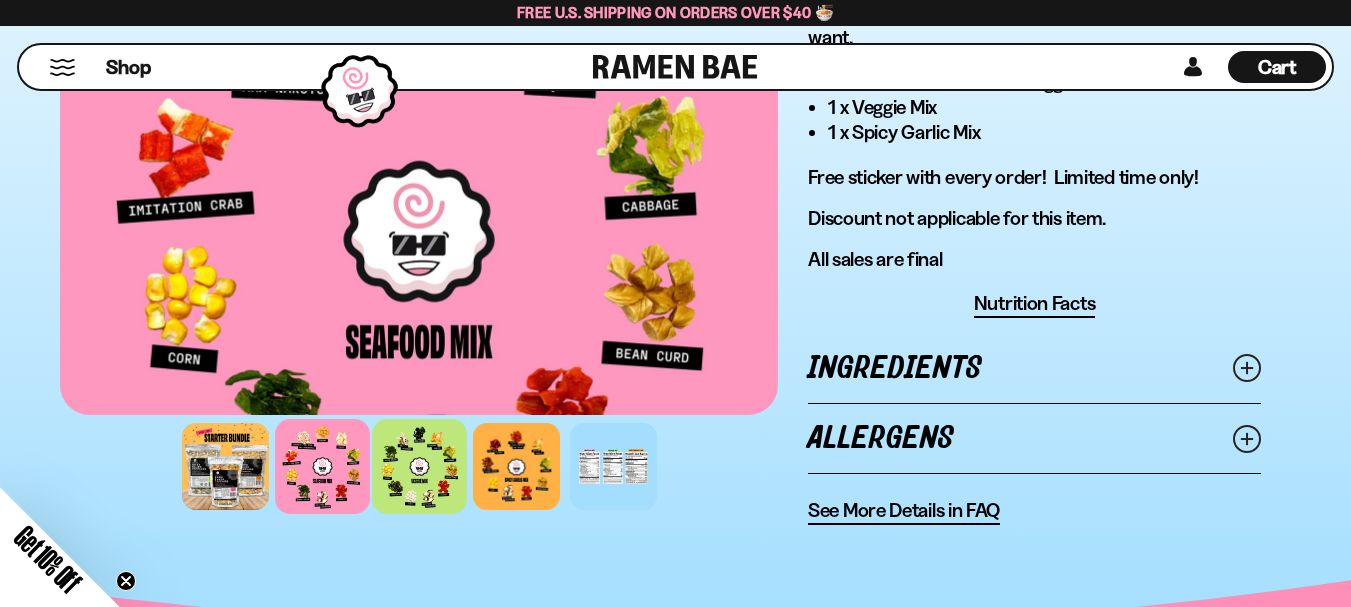 click at bounding box center [419, 466] 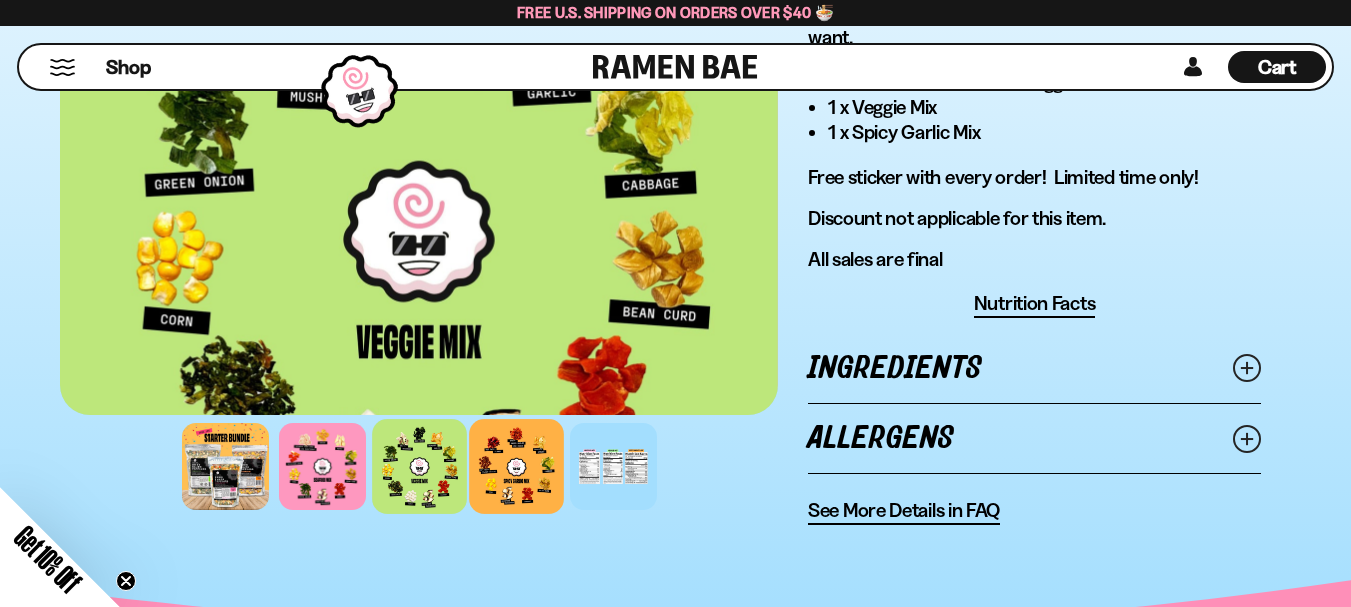 click at bounding box center [516, 466] 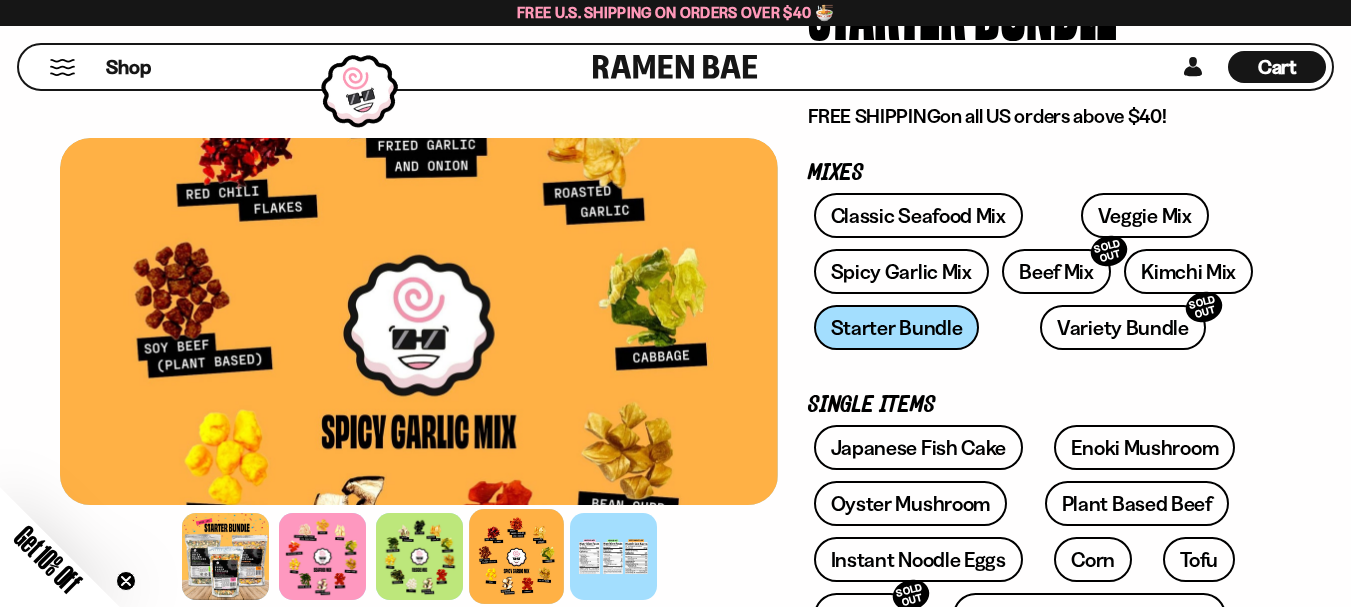 scroll, scrollTop: 167, scrollLeft: 0, axis: vertical 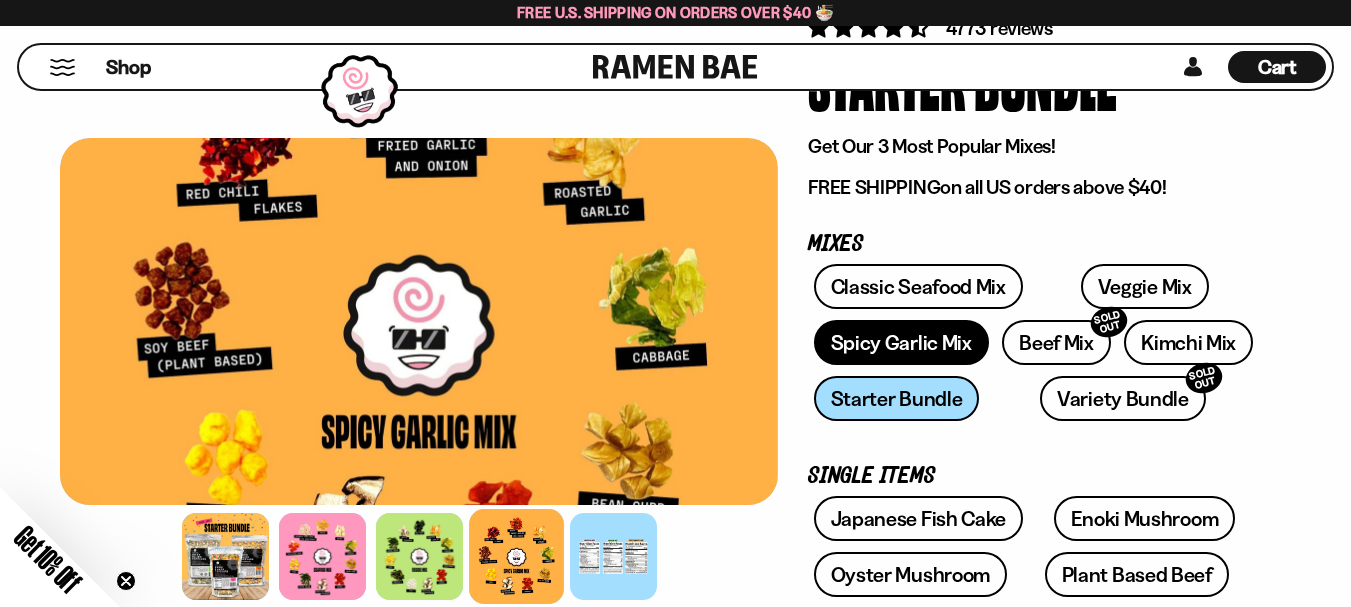 click on "Spicy Garlic Mix" at bounding box center [901, 342] 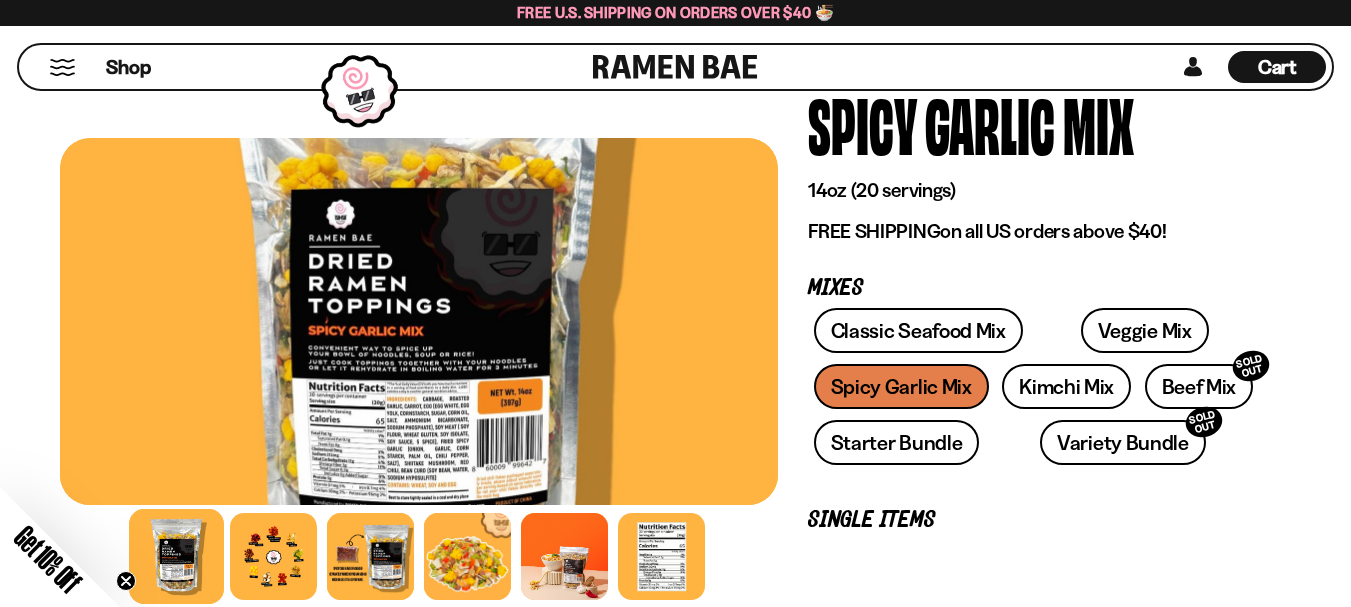 scroll, scrollTop: 167, scrollLeft: 0, axis: vertical 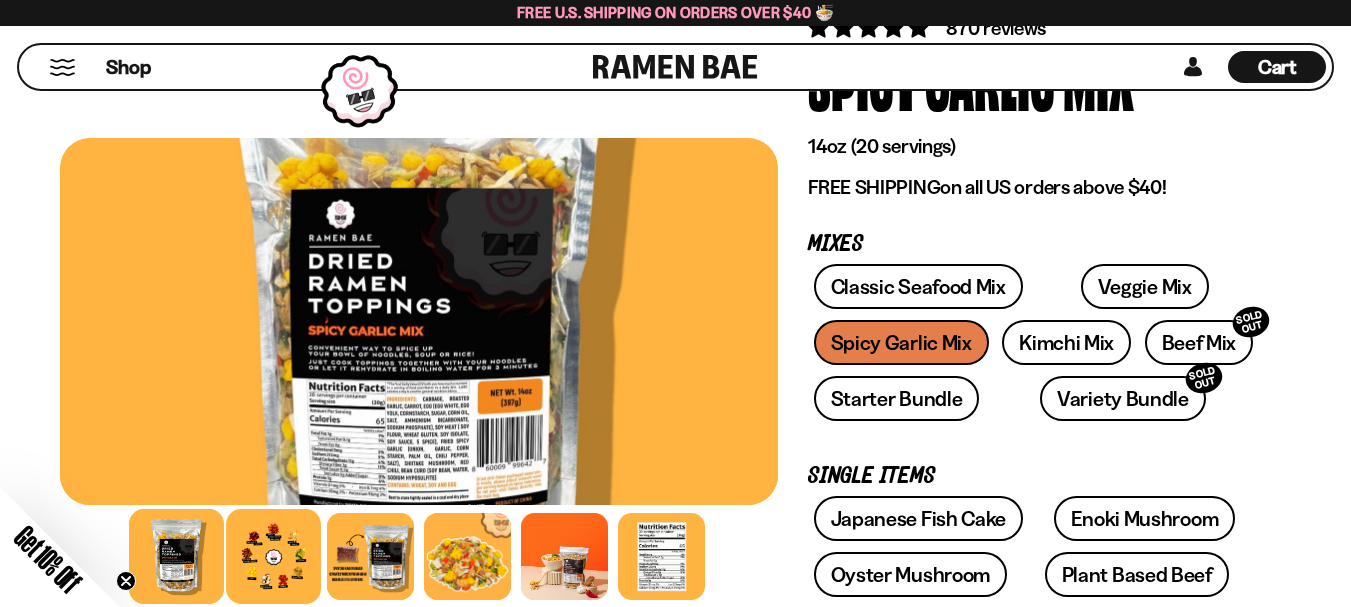 click at bounding box center (273, 556) 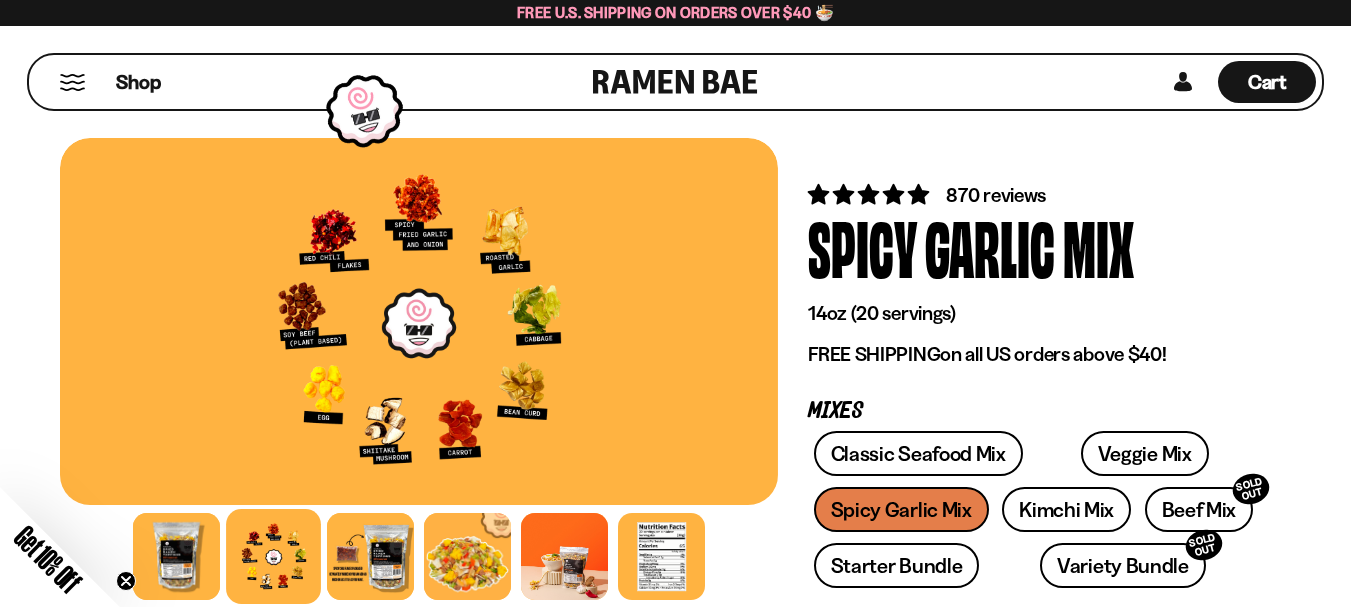 scroll, scrollTop: 167, scrollLeft: 0, axis: vertical 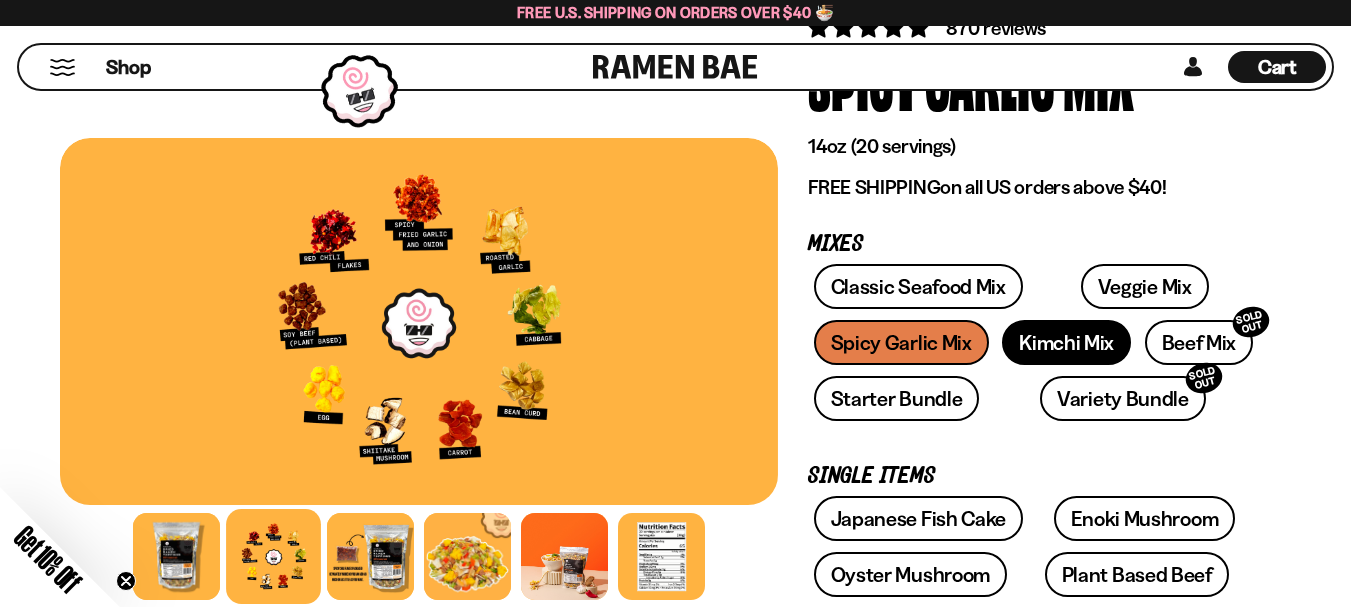click on "Kimchi Mix" at bounding box center (1066, 342) 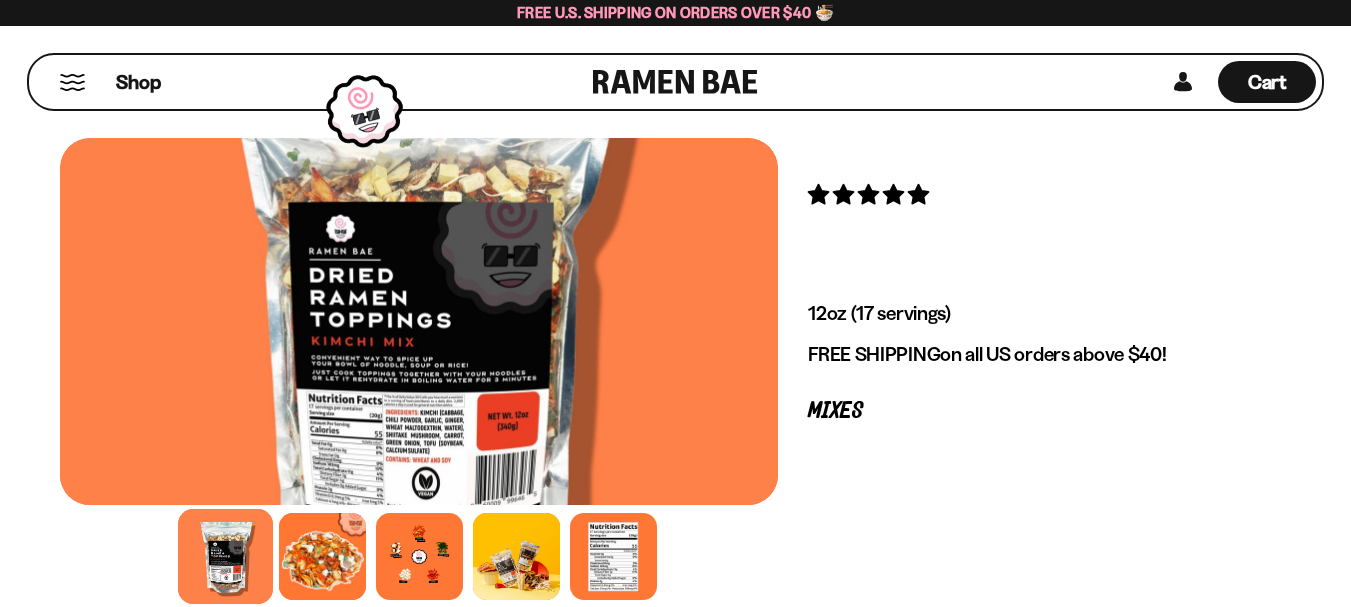 scroll, scrollTop: 0, scrollLeft: 0, axis: both 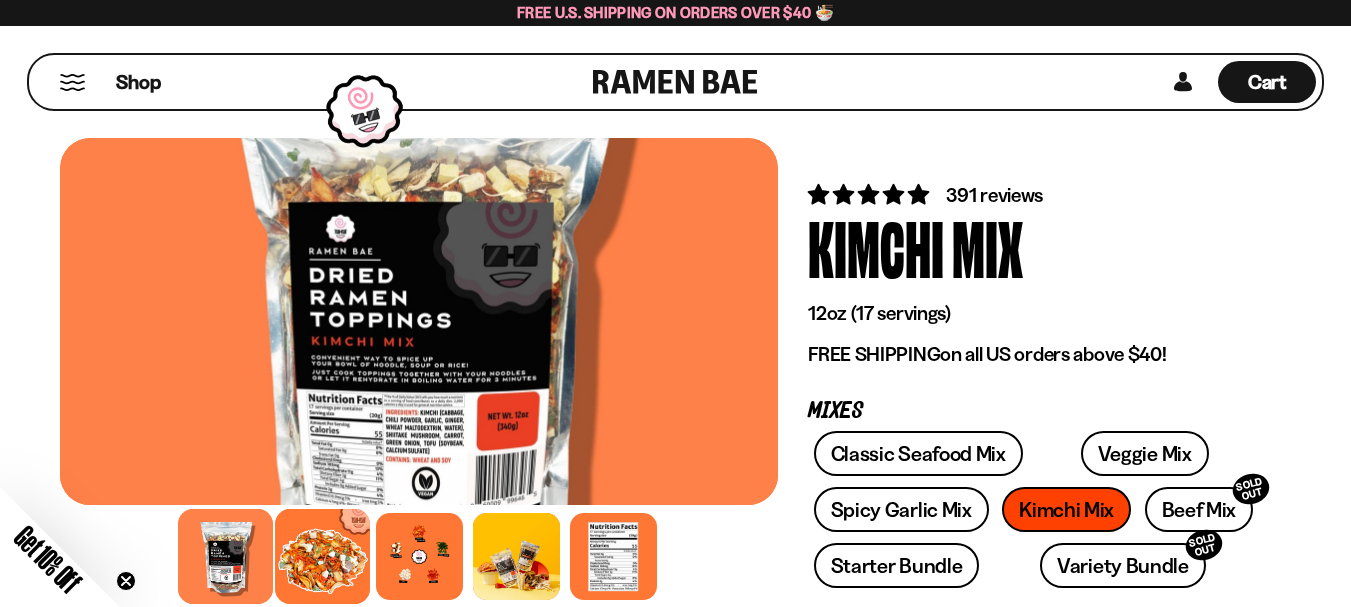 click at bounding box center (322, 556) 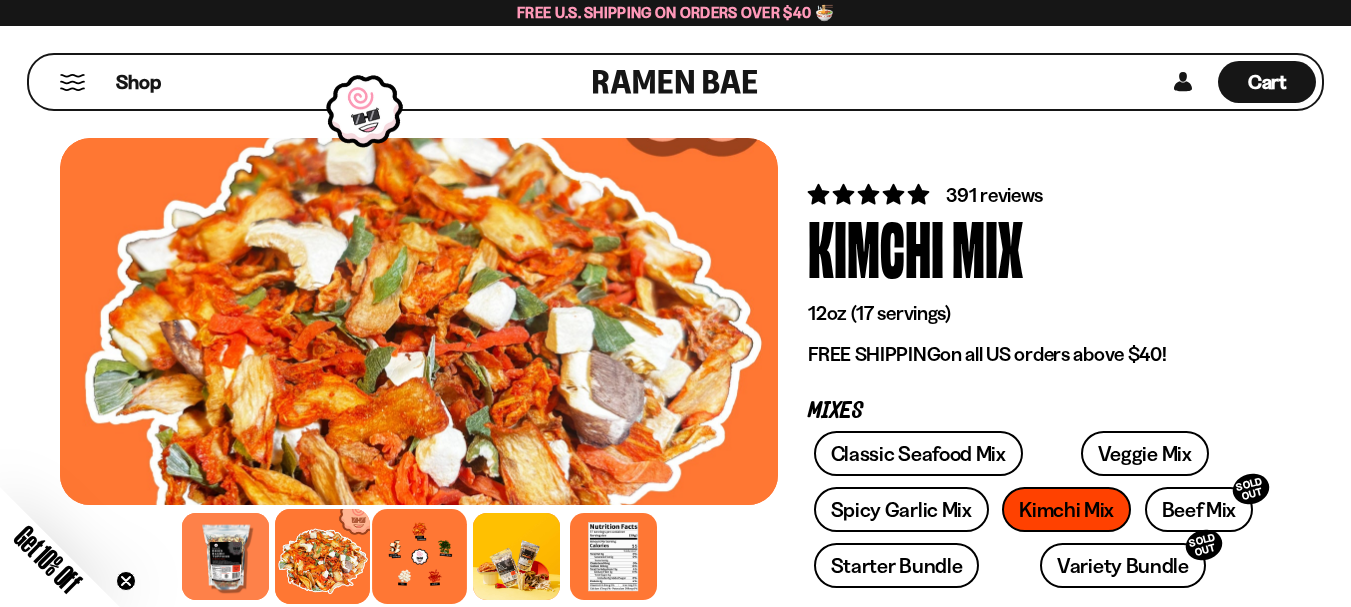 click at bounding box center [419, 556] 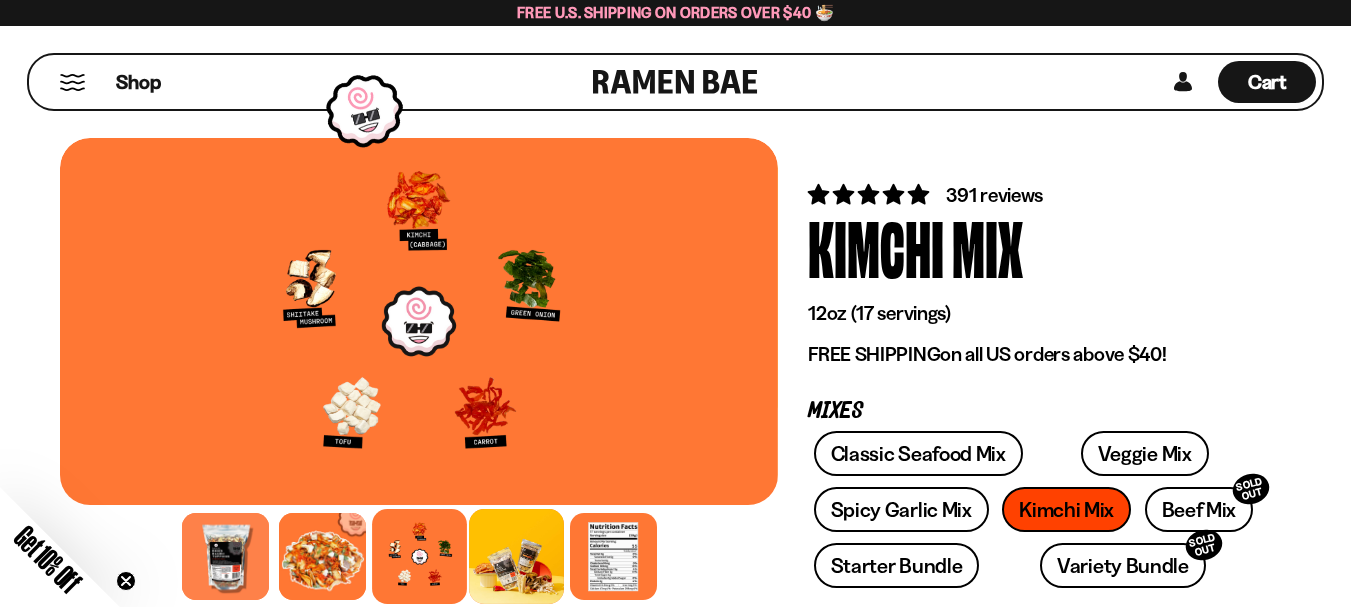 click at bounding box center (516, 556) 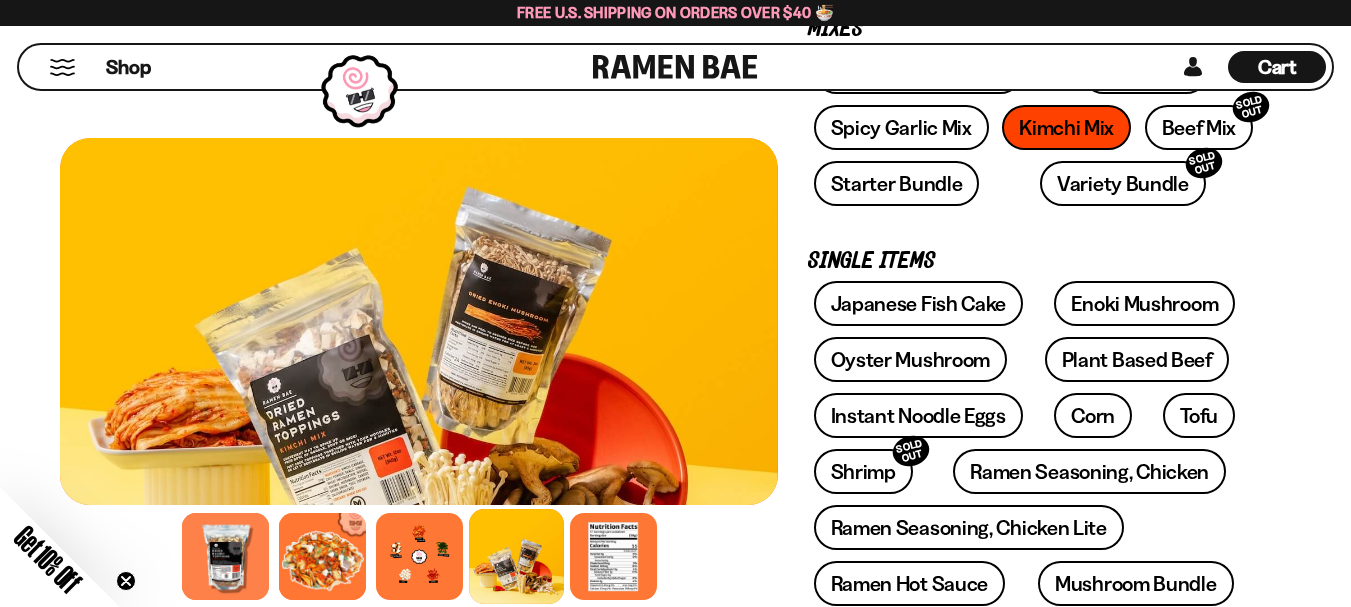 scroll, scrollTop: 333, scrollLeft: 0, axis: vertical 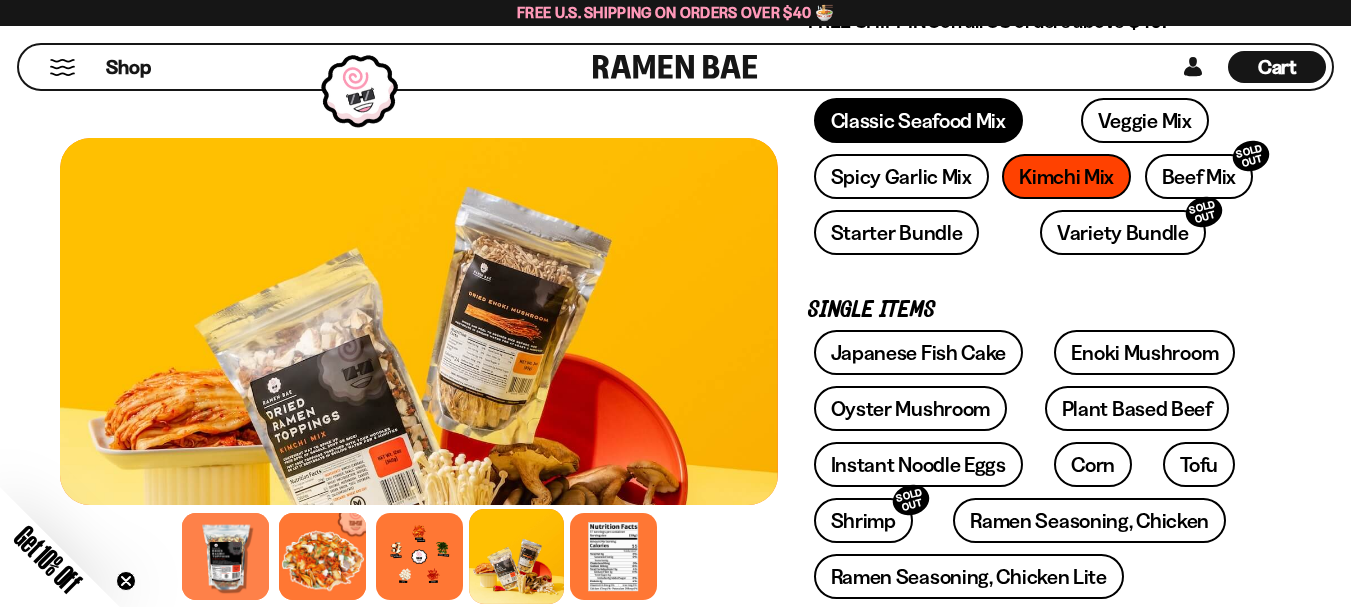 click on "Classic Seafood Mix" at bounding box center [918, 120] 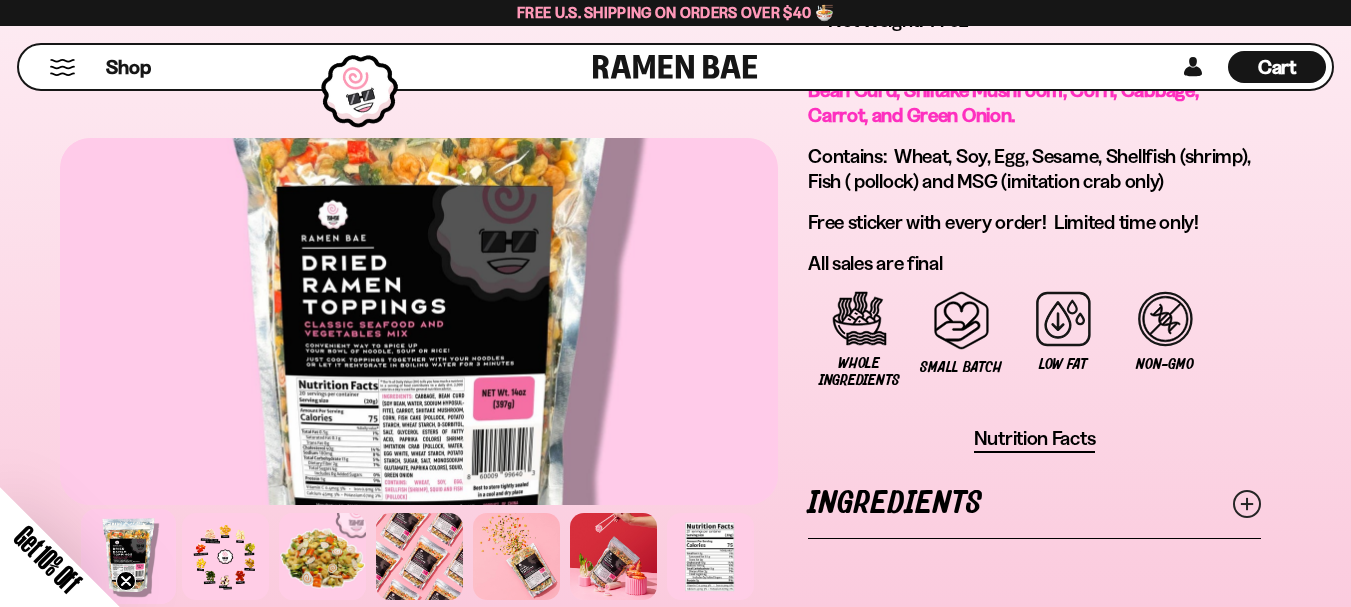 scroll, scrollTop: 667, scrollLeft: 0, axis: vertical 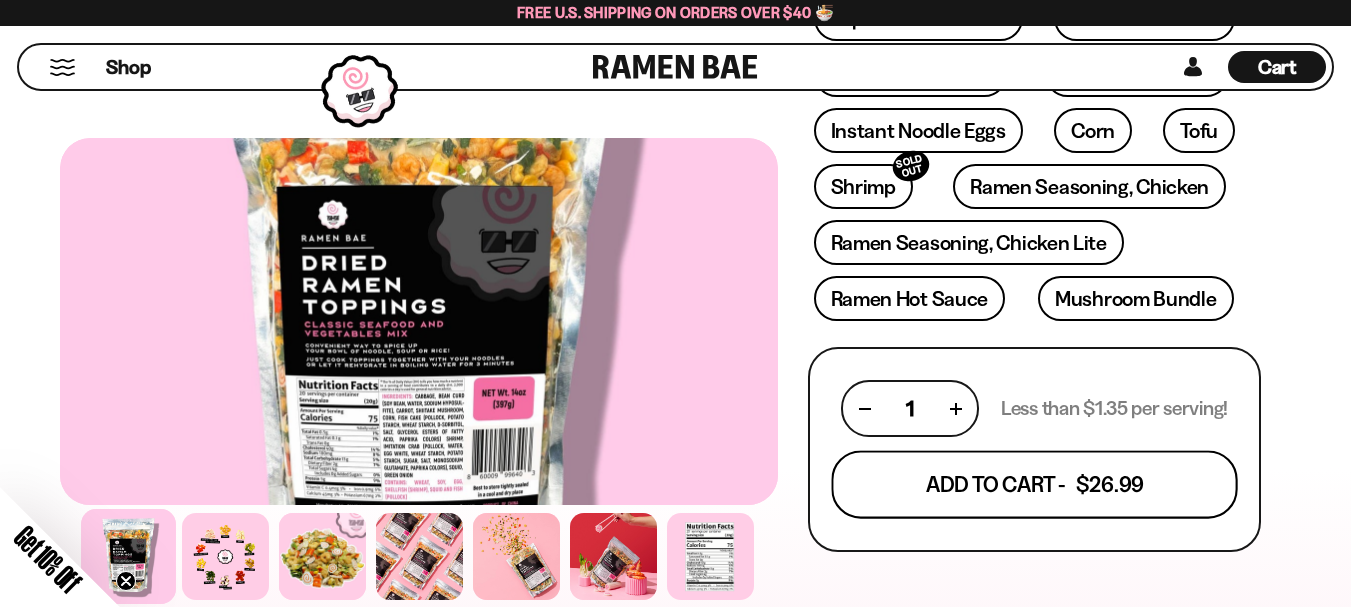 click on "Add To Cart -
$26.99" at bounding box center (1034, 485) 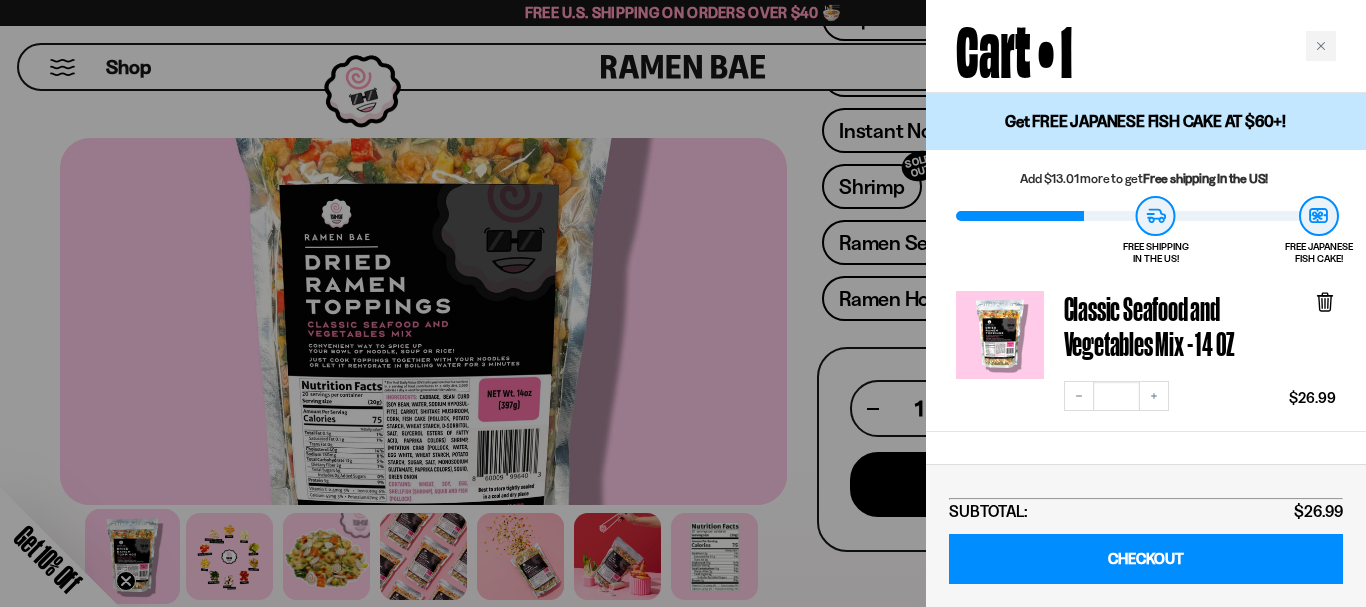click at bounding box center [683, 303] 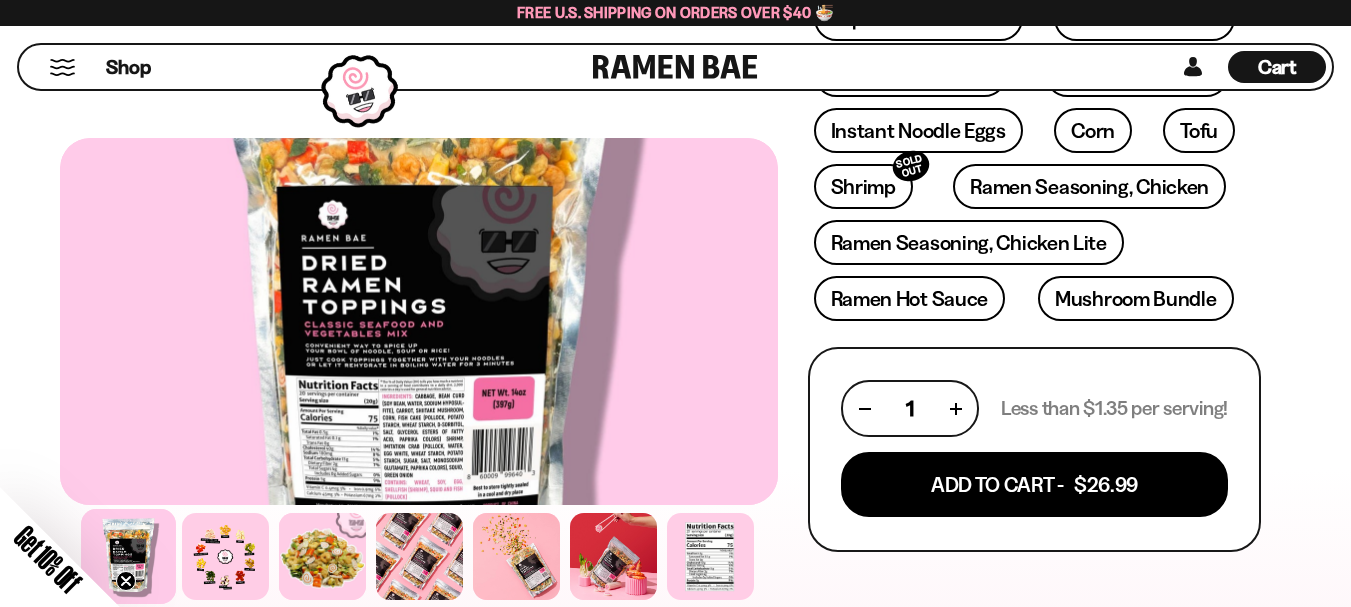 scroll, scrollTop: 0, scrollLeft: 0, axis: both 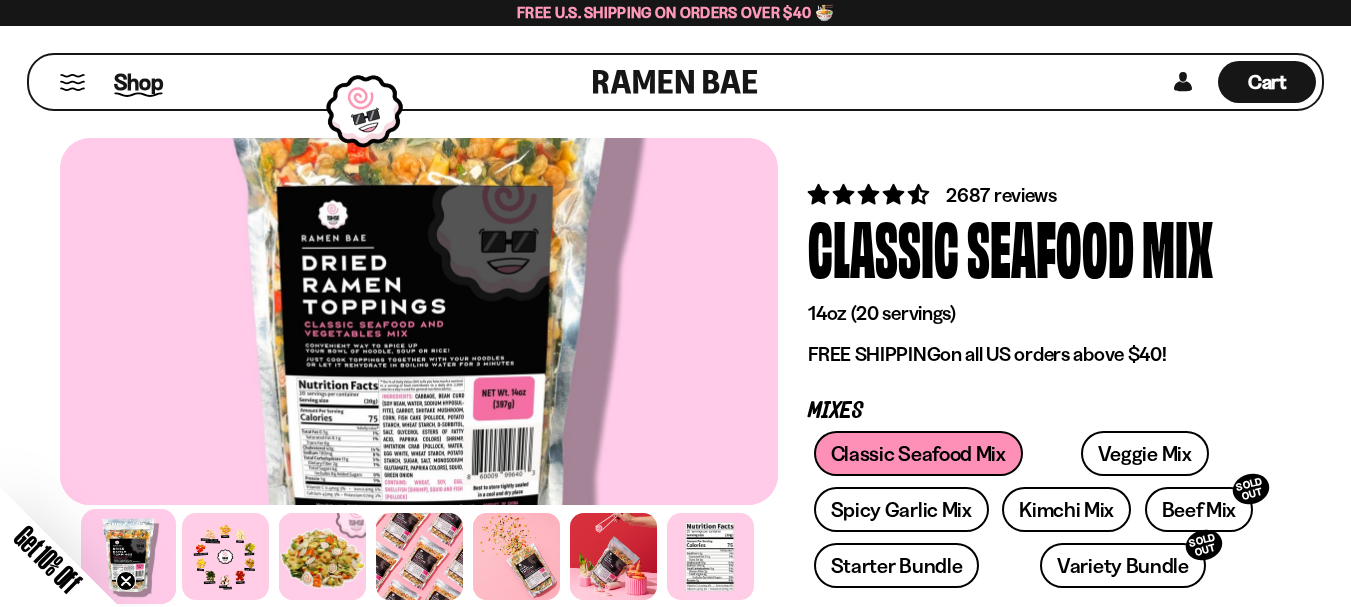 click on "Shop" at bounding box center (138, 82) 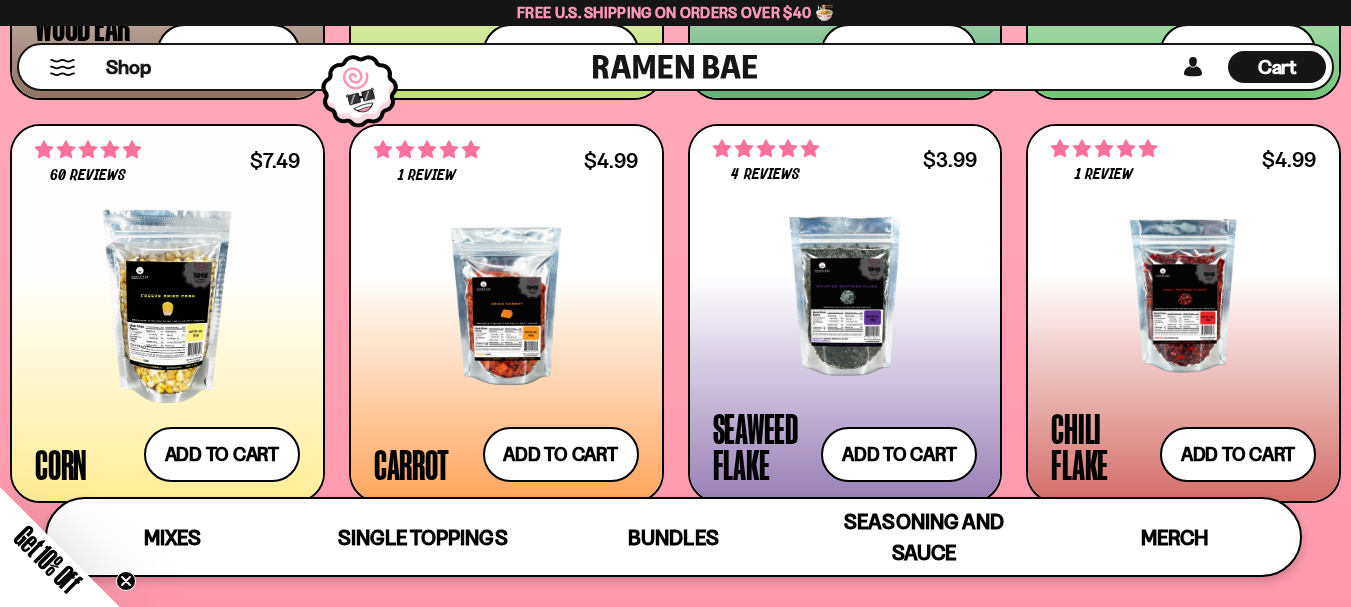 scroll, scrollTop: 3330, scrollLeft: 0, axis: vertical 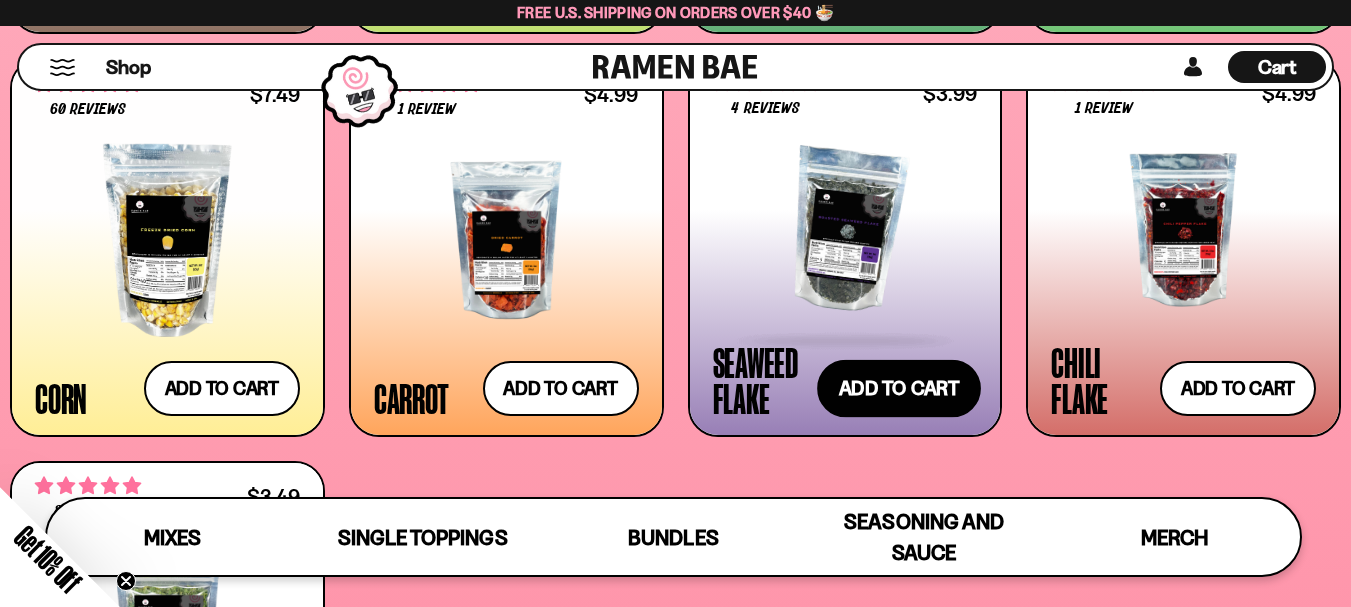 click on "Add to cart
Add
—
Regular price
$3.99
Regular price
Sale price
$3.99
Unit price
/
per" at bounding box center (899, 389) 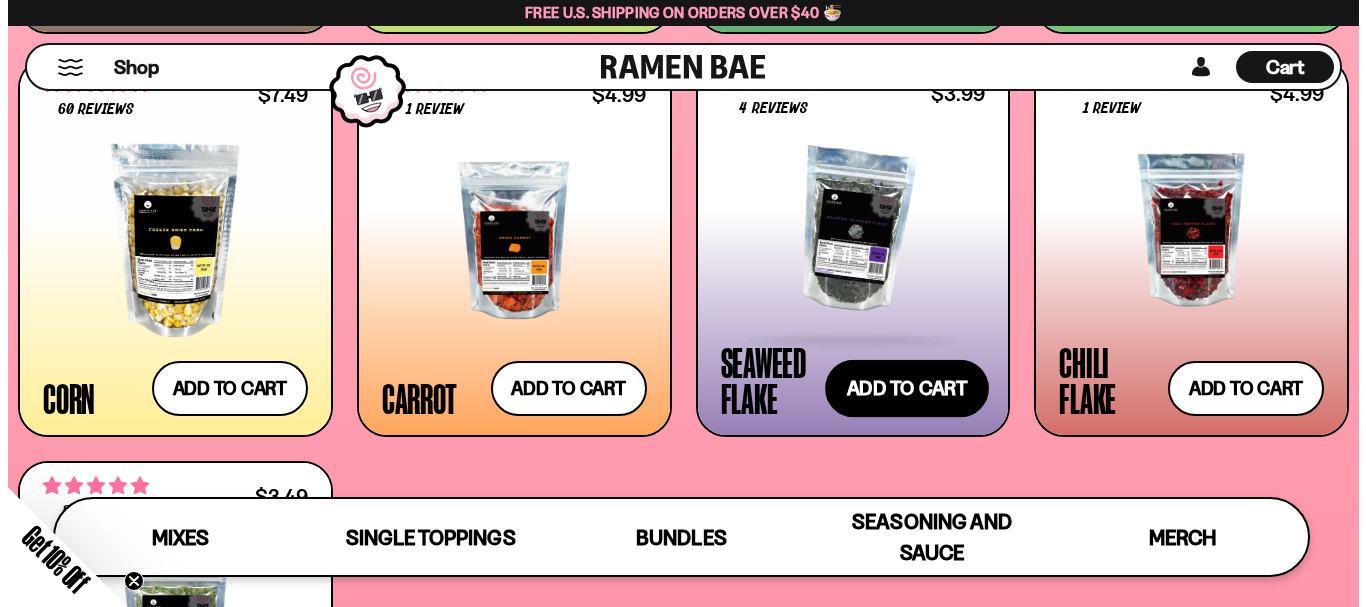 scroll, scrollTop: 3356, scrollLeft: 0, axis: vertical 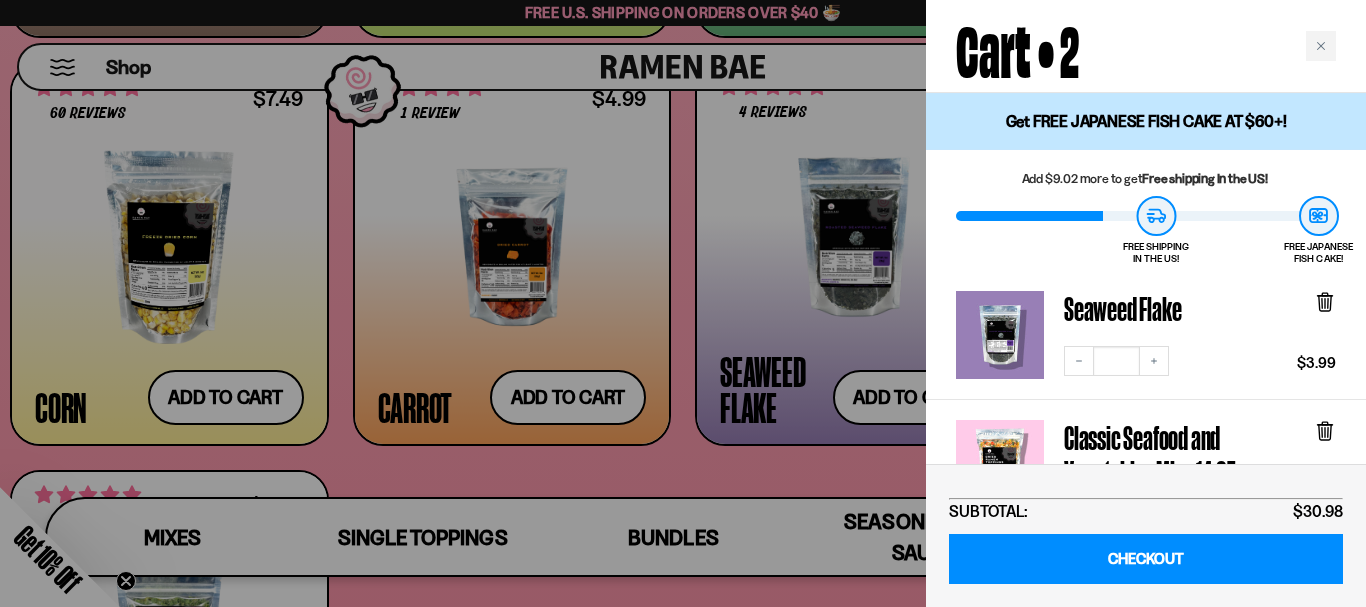 click at bounding box center [683, 303] 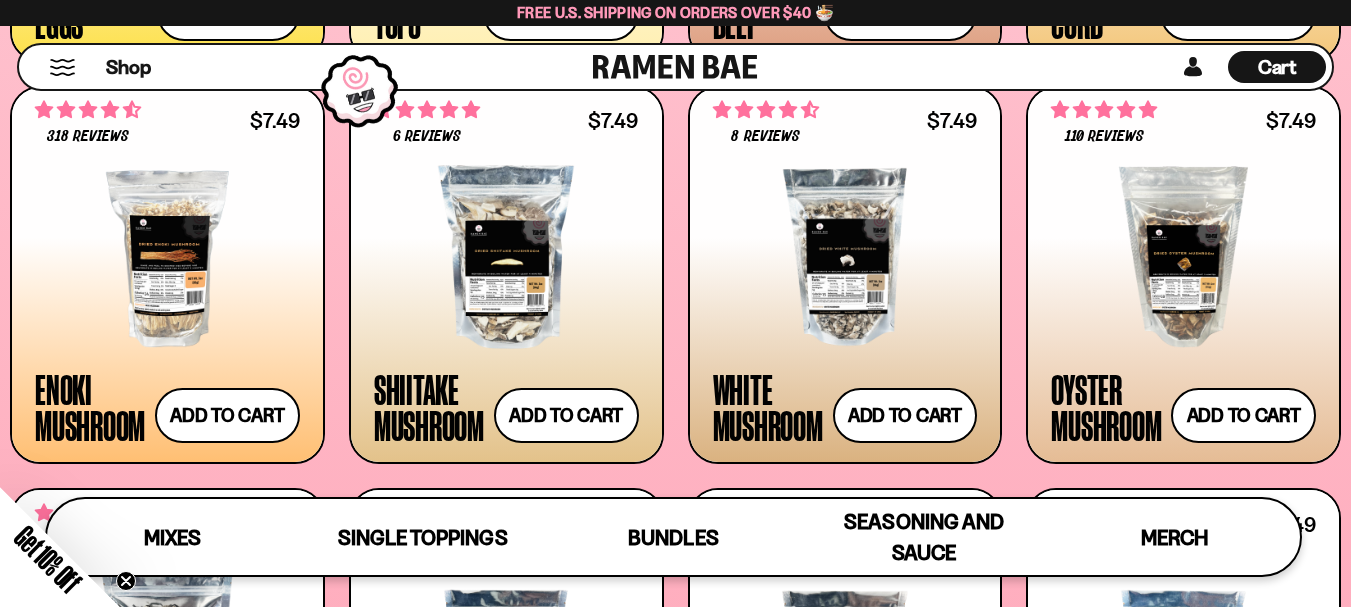 scroll, scrollTop: 2330, scrollLeft: 0, axis: vertical 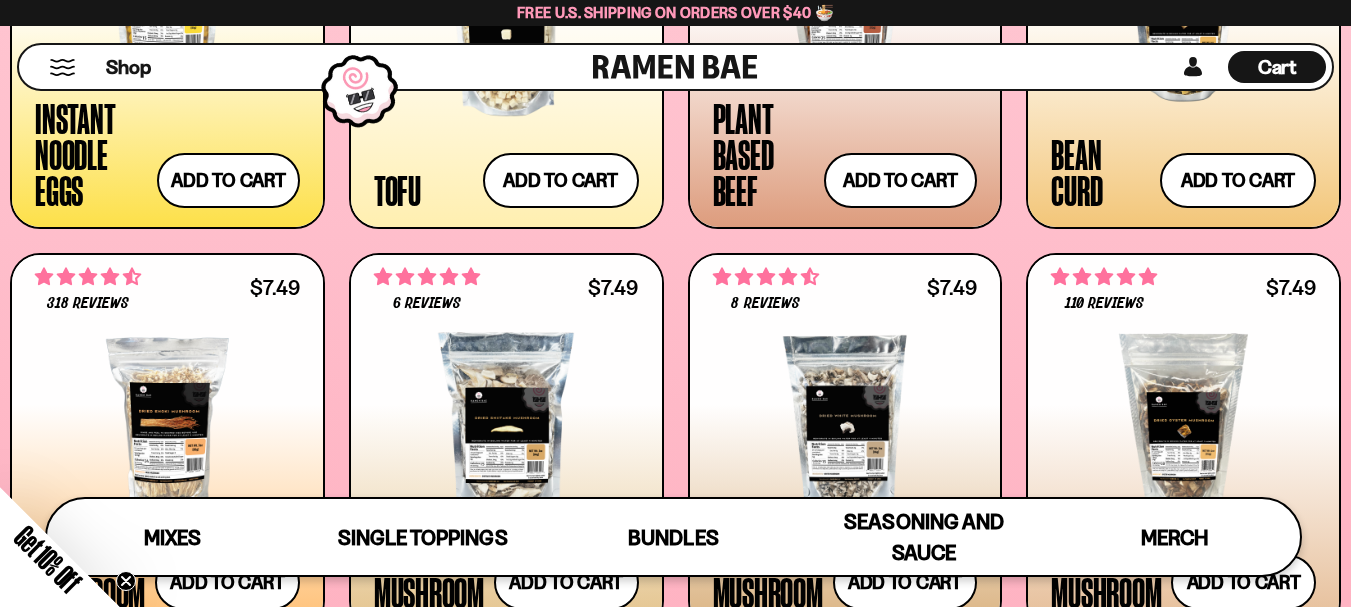 click on "207 reviews
$9.99
Japanese Fish Cake
Add to cart
Add
—
Regular price
$9.99
Regular price
Sale price
$9.99
Unit price
/
per" at bounding box center [675, 643] 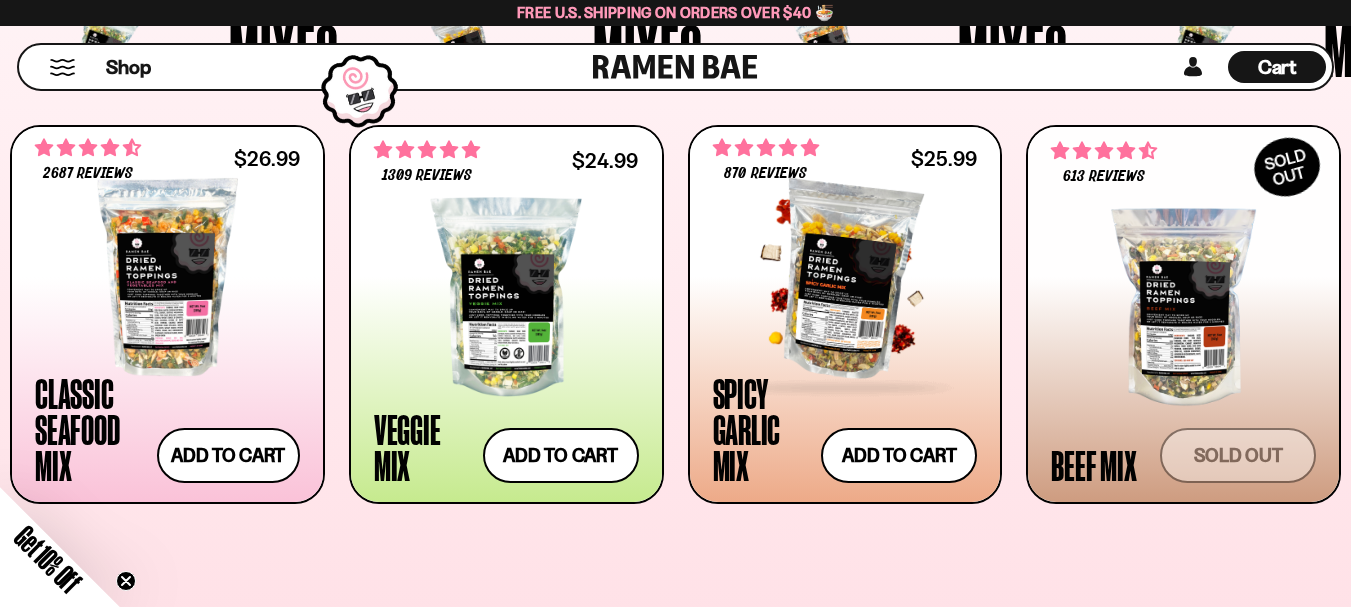 scroll, scrollTop: 778, scrollLeft: 0, axis: vertical 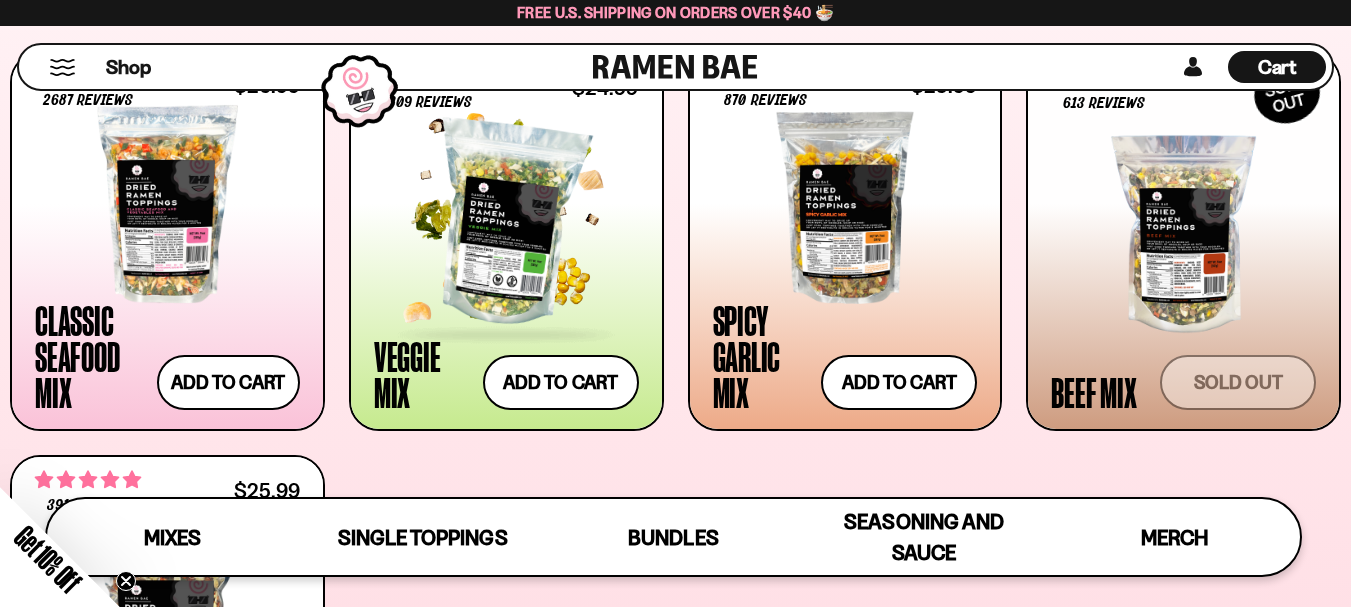 click at bounding box center (506, 224) 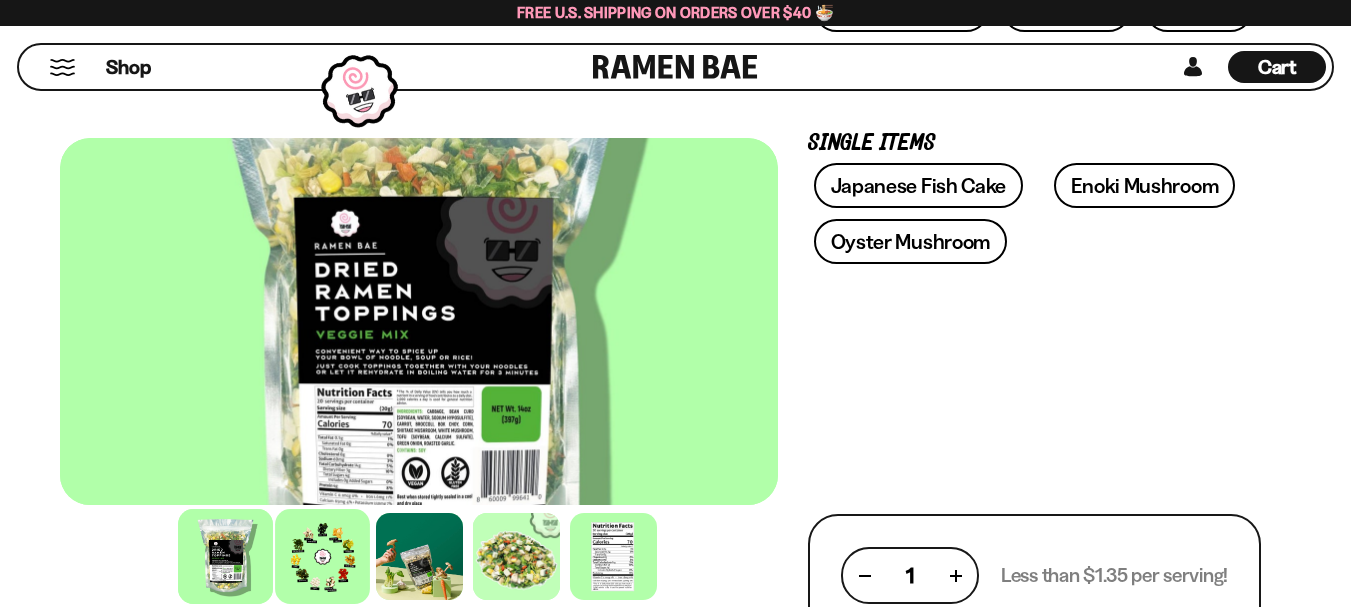 scroll, scrollTop: 500, scrollLeft: 0, axis: vertical 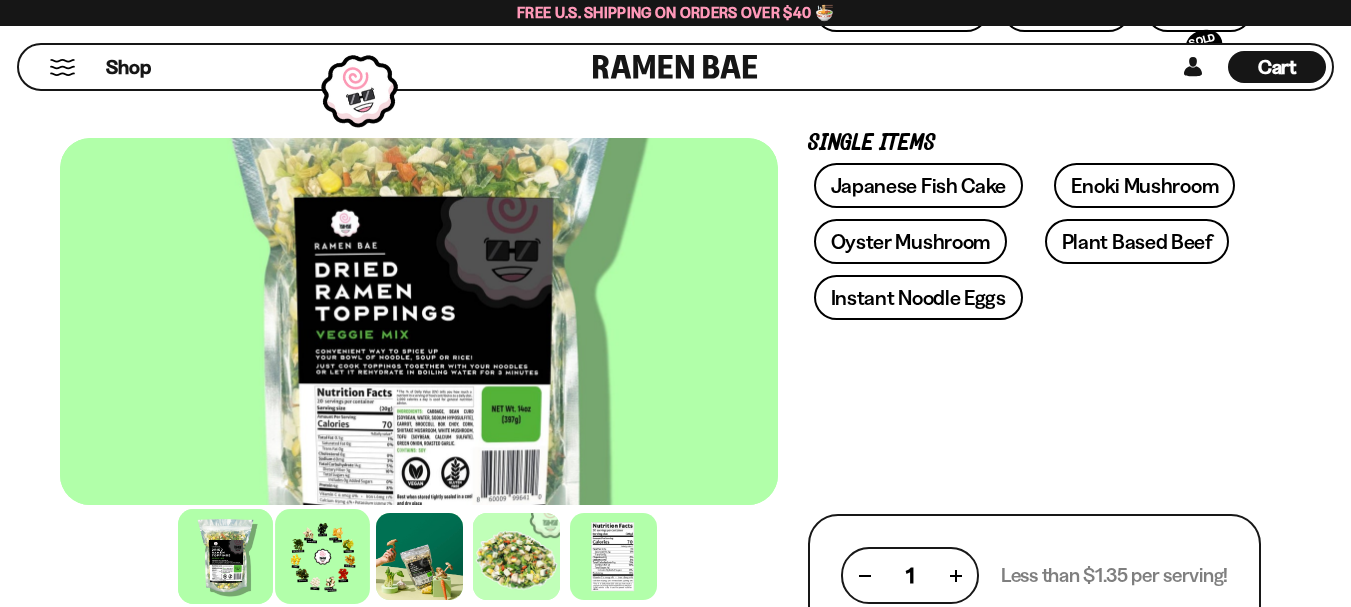 click at bounding box center [322, 556] 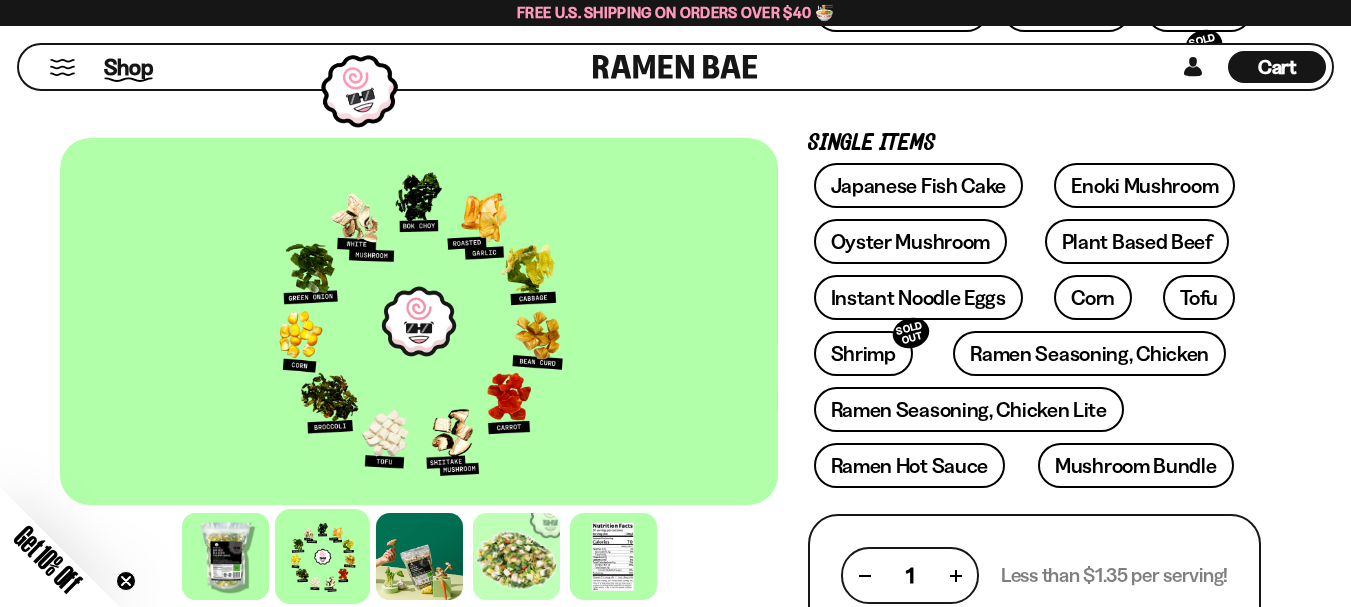 click on "Shop" at bounding box center [128, 67] 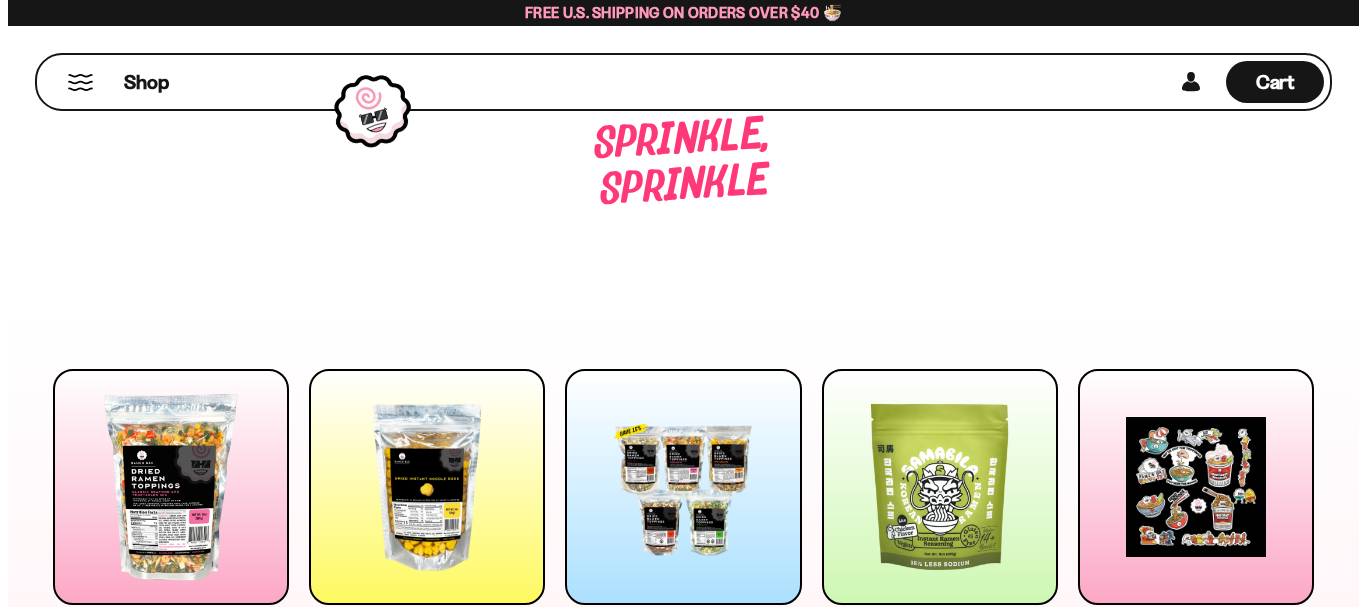 scroll, scrollTop: 0, scrollLeft: 0, axis: both 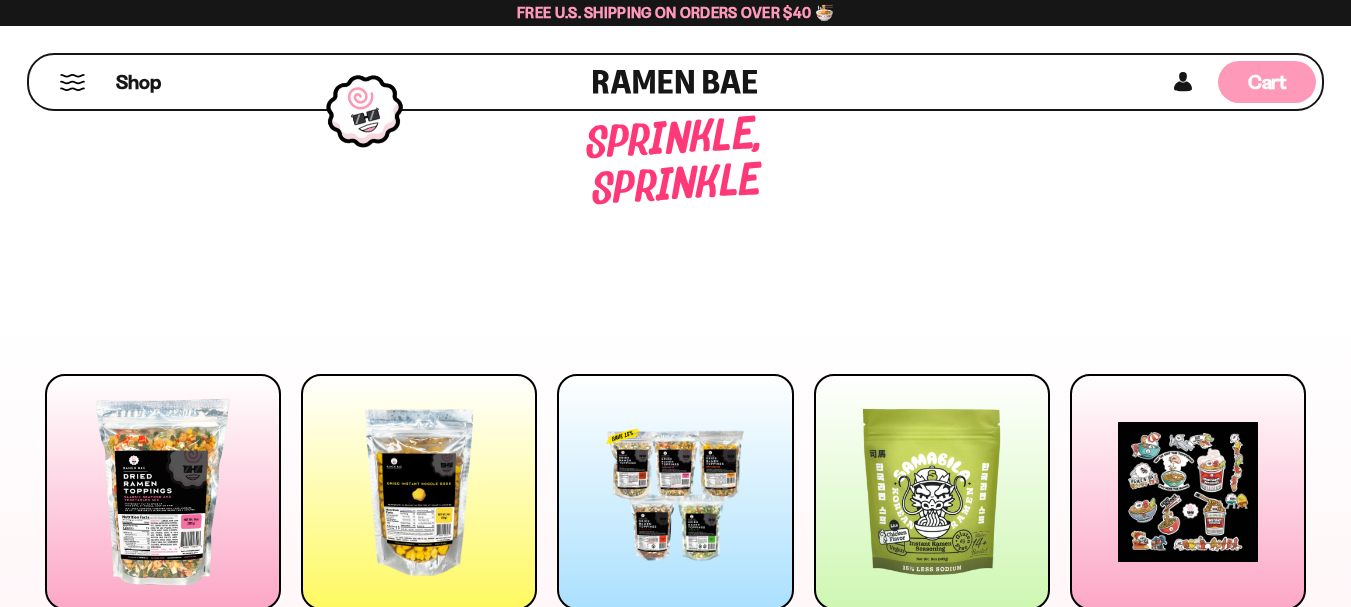 click on "Cart" at bounding box center (1267, 82) 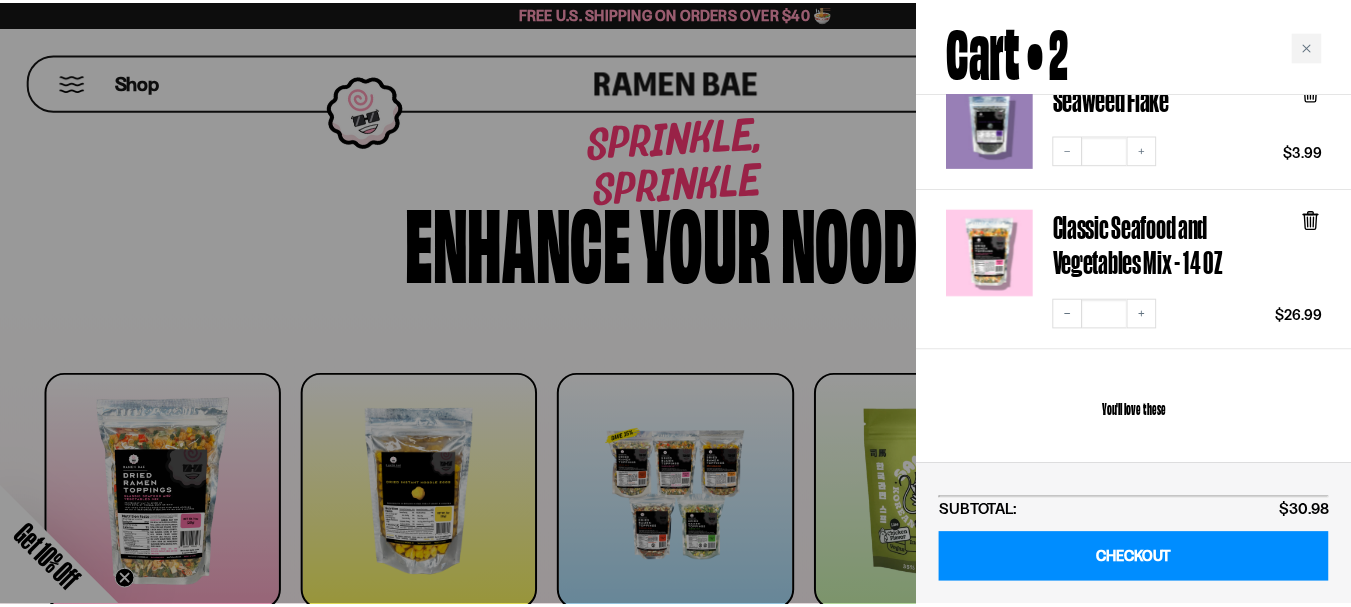 scroll, scrollTop: 167, scrollLeft: 0, axis: vertical 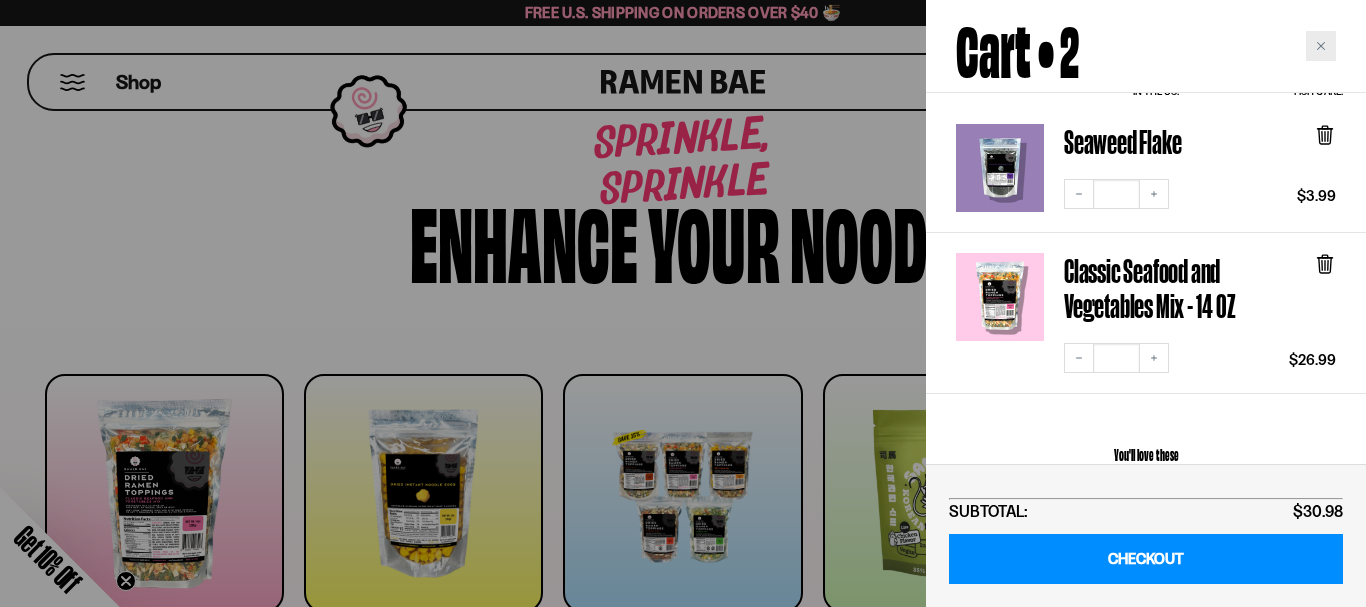 click at bounding box center [1321, 46] 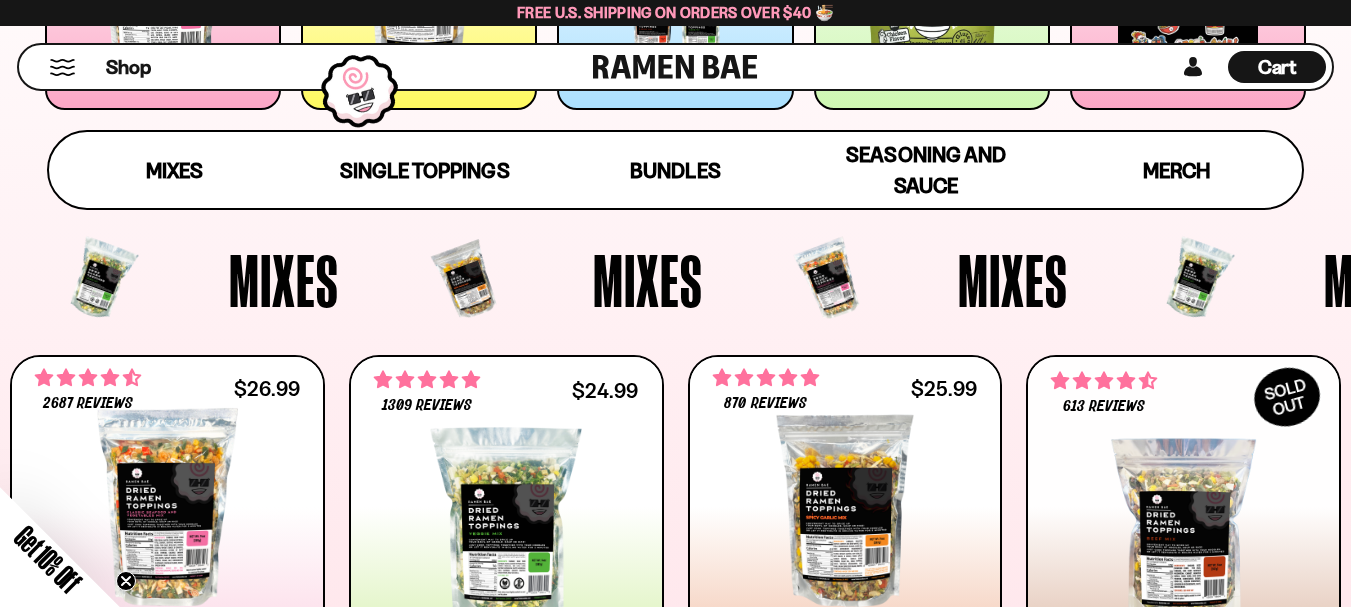 scroll, scrollTop: 667, scrollLeft: 0, axis: vertical 